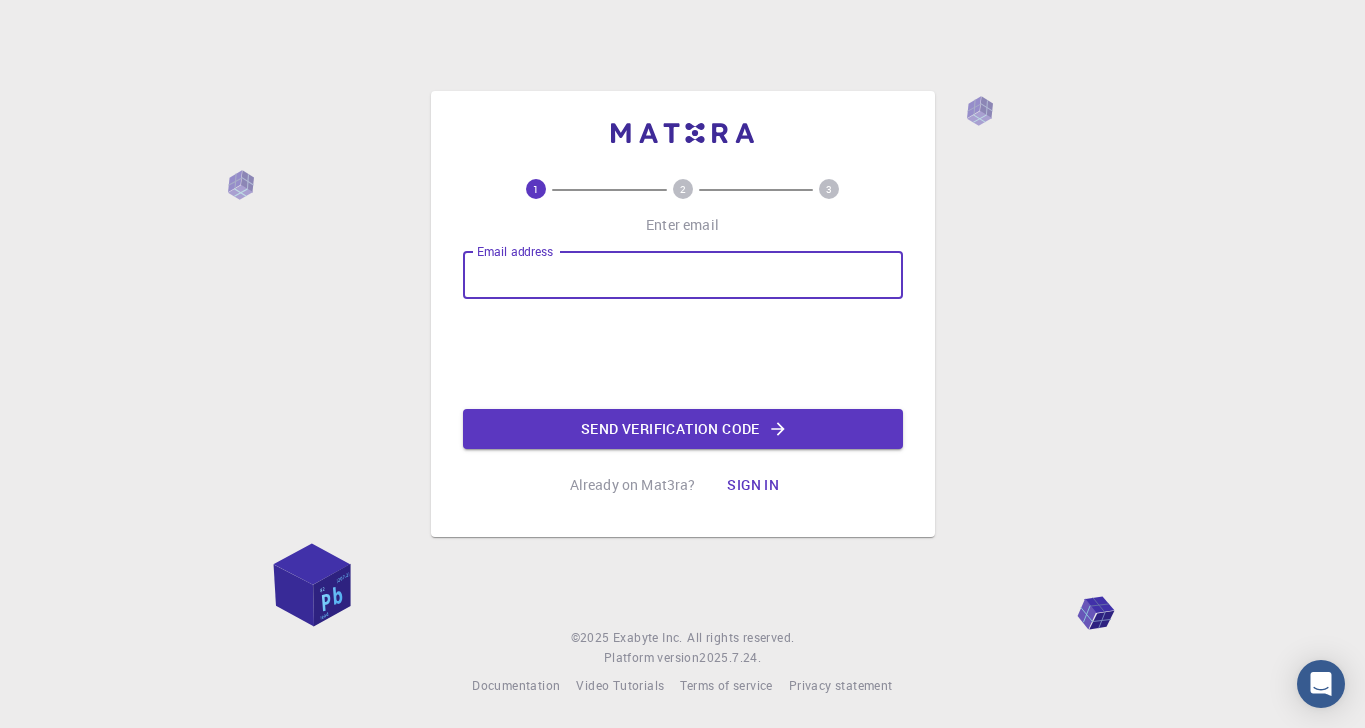 scroll, scrollTop: 0, scrollLeft: 0, axis: both 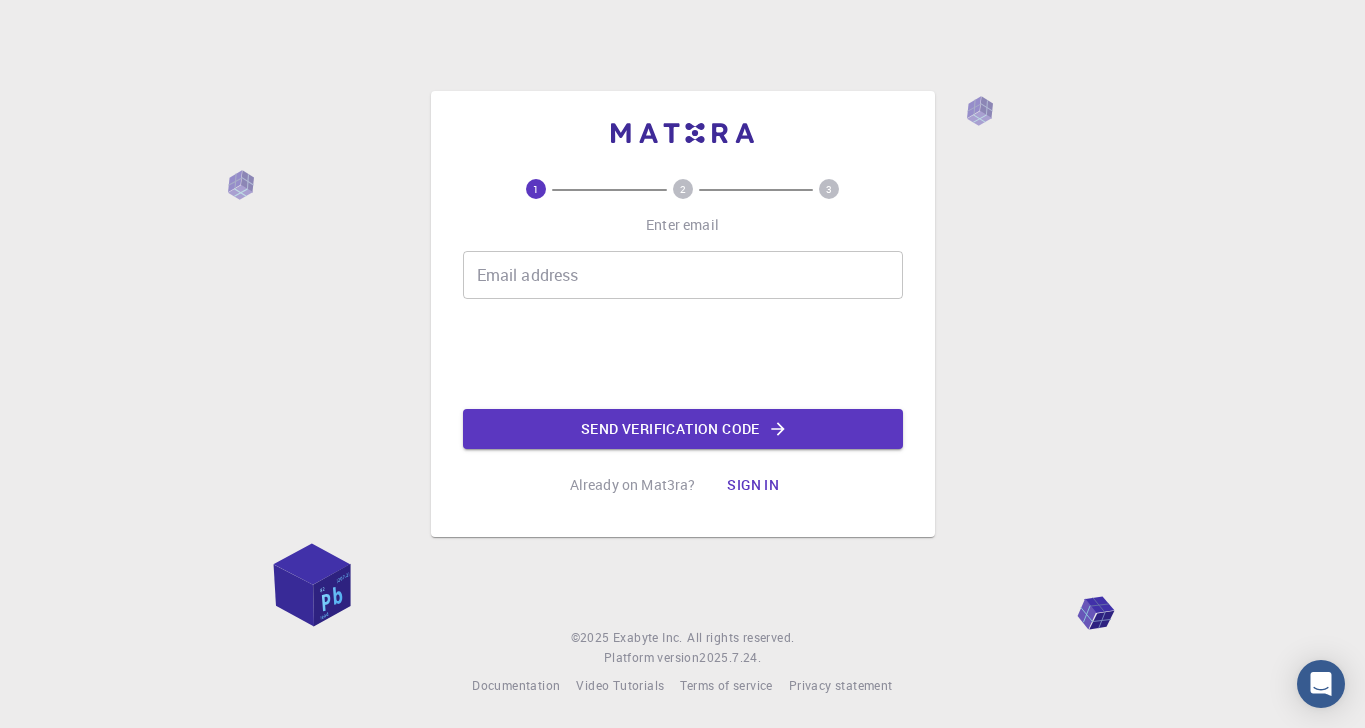 click on "Already on Mat3ra?" at bounding box center (633, 485) 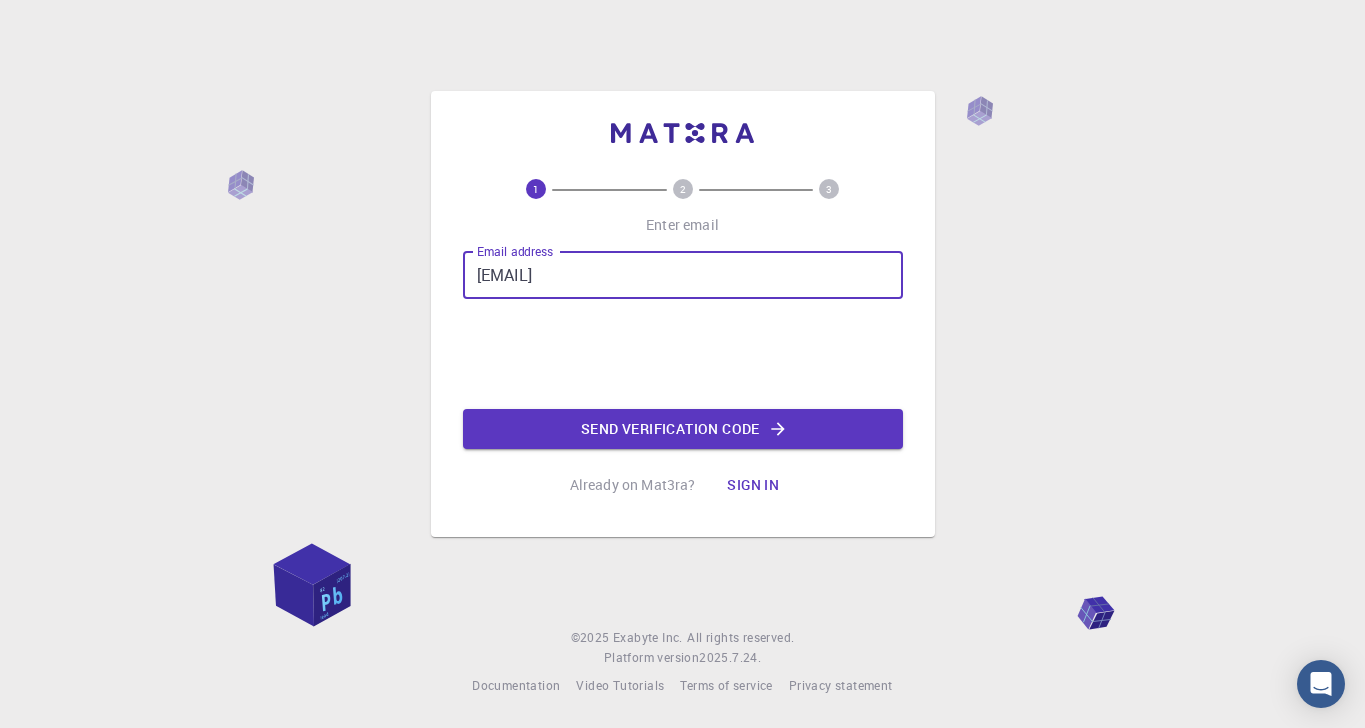 type on "yasmimsoaressilva2804@gmail.com" 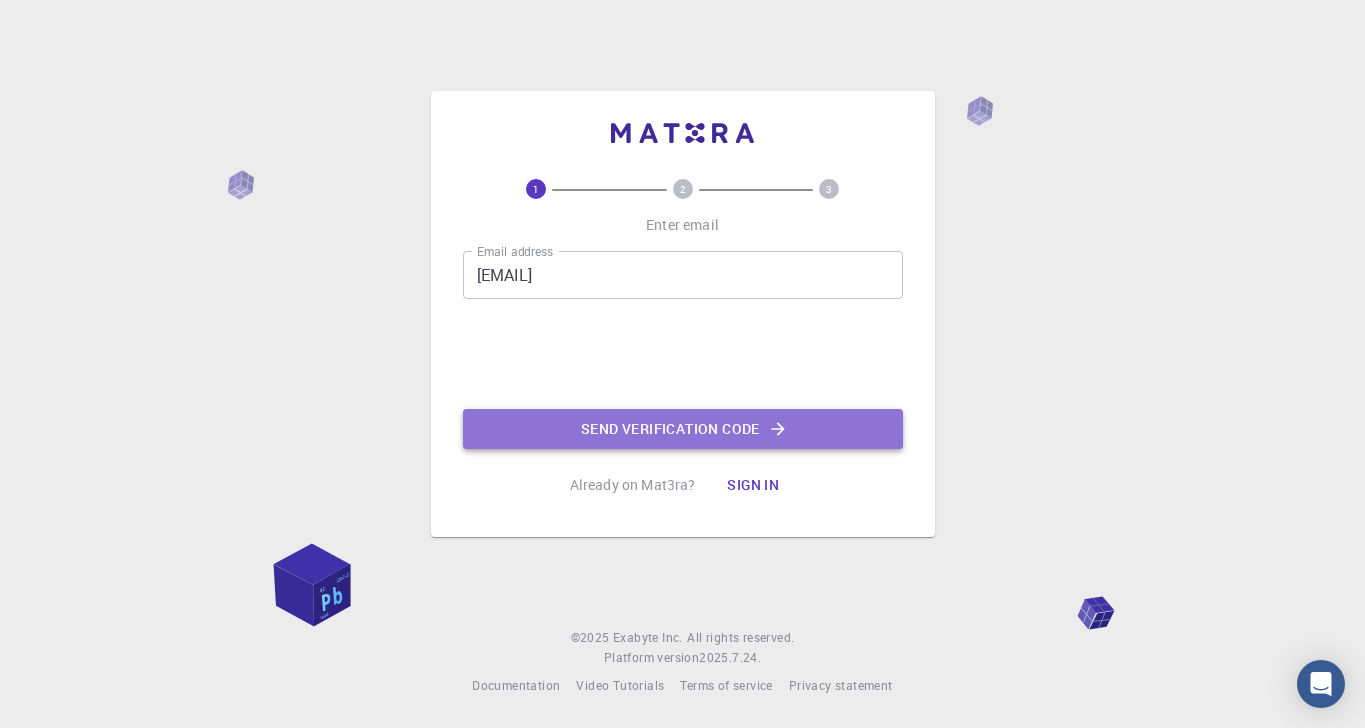 click on "Send verification code" 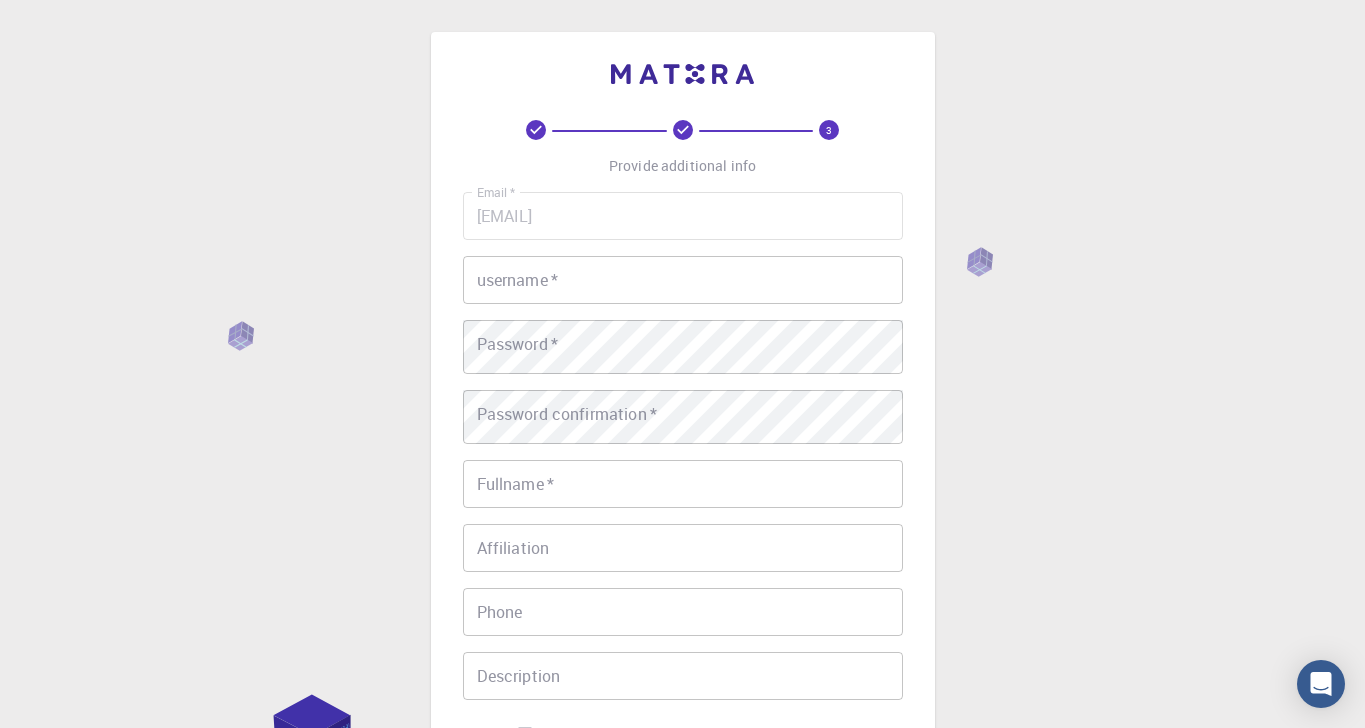 click on "username   *" at bounding box center (683, 280) 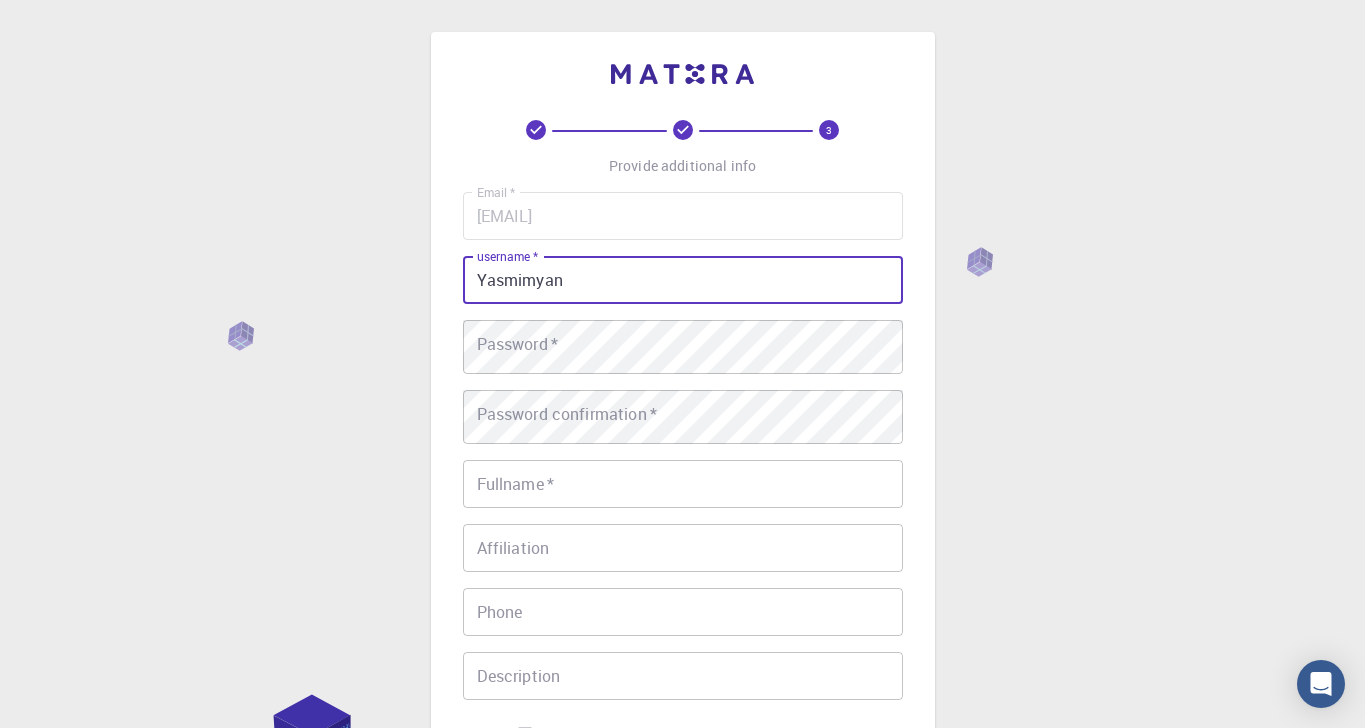 type on "Yasmimyan" 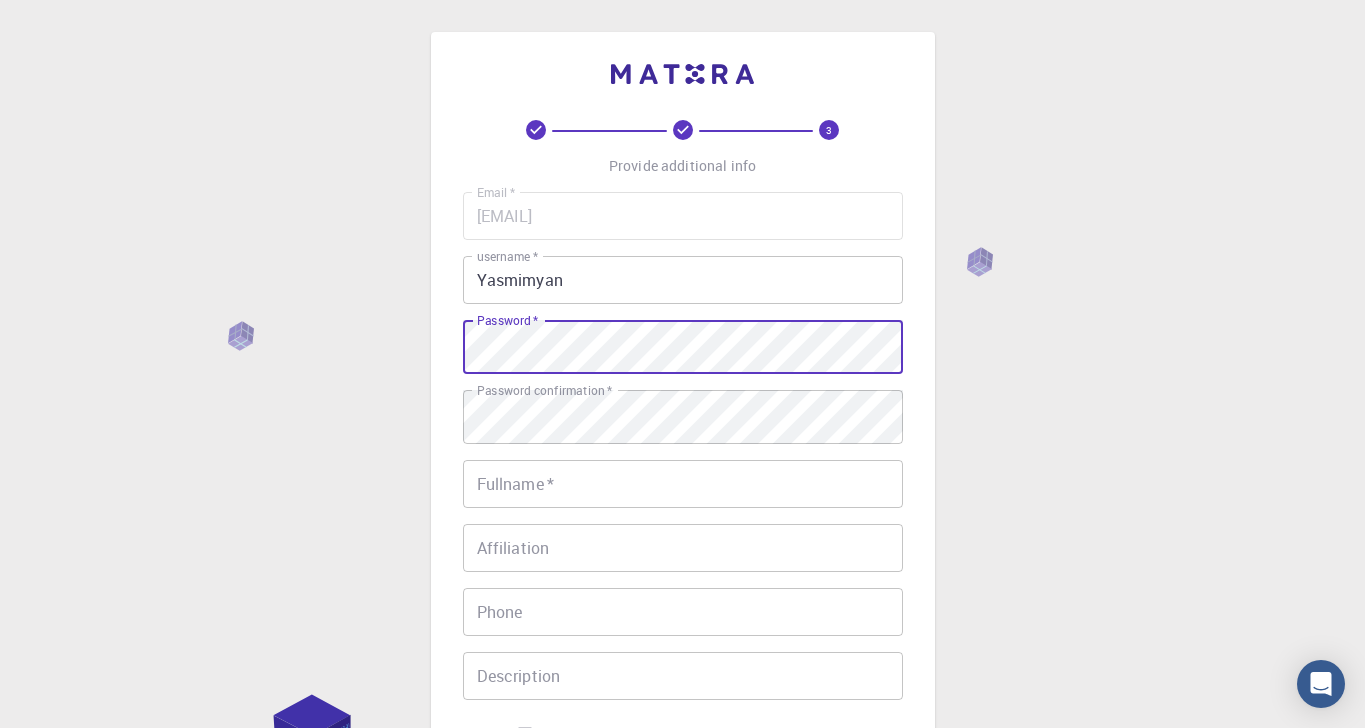 click on "Fullname   *" at bounding box center [683, 484] 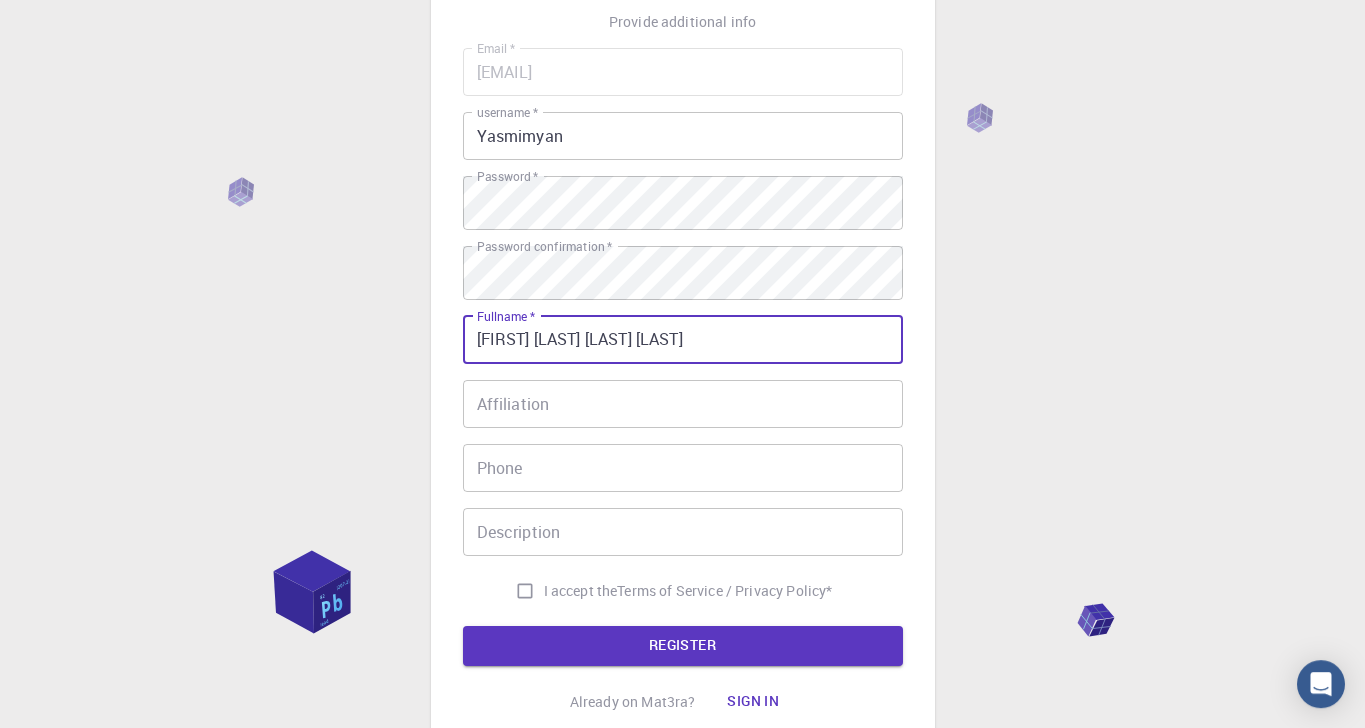 scroll, scrollTop: 264, scrollLeft: 0, axis: vertical 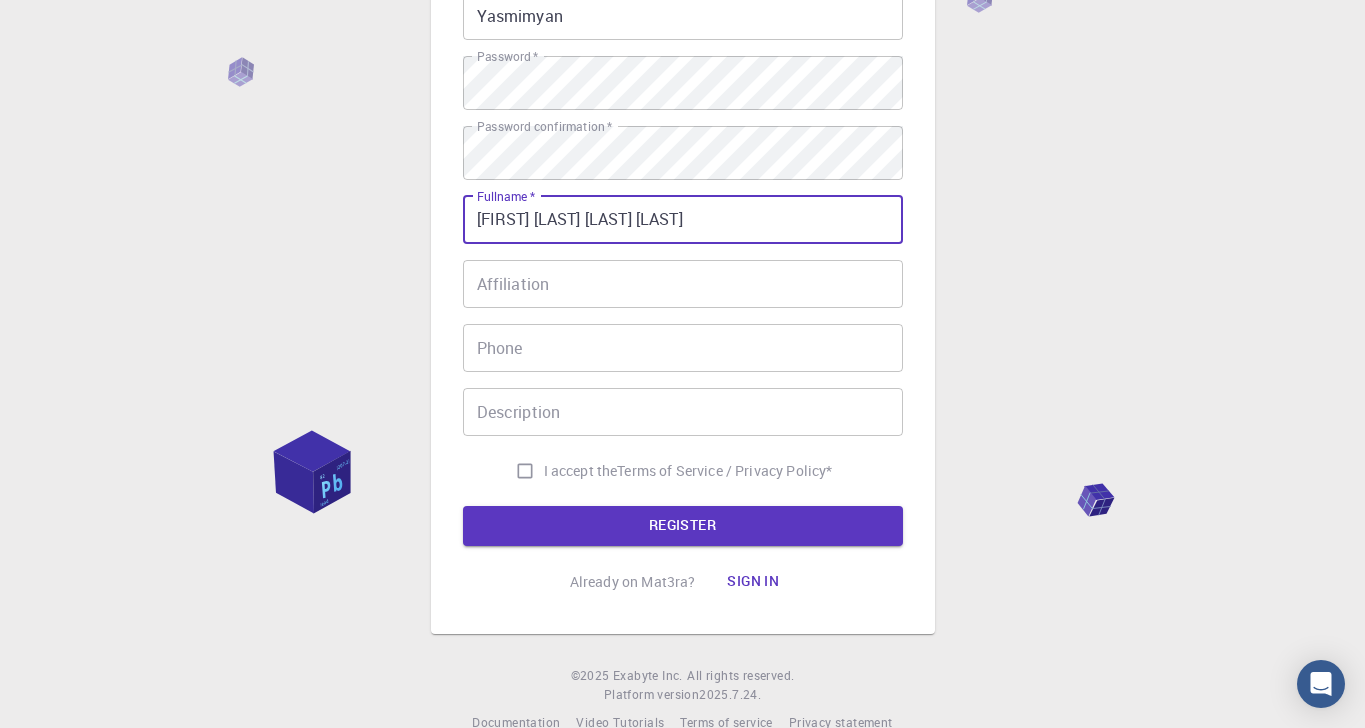 type on "[FIRST] [LAST]" 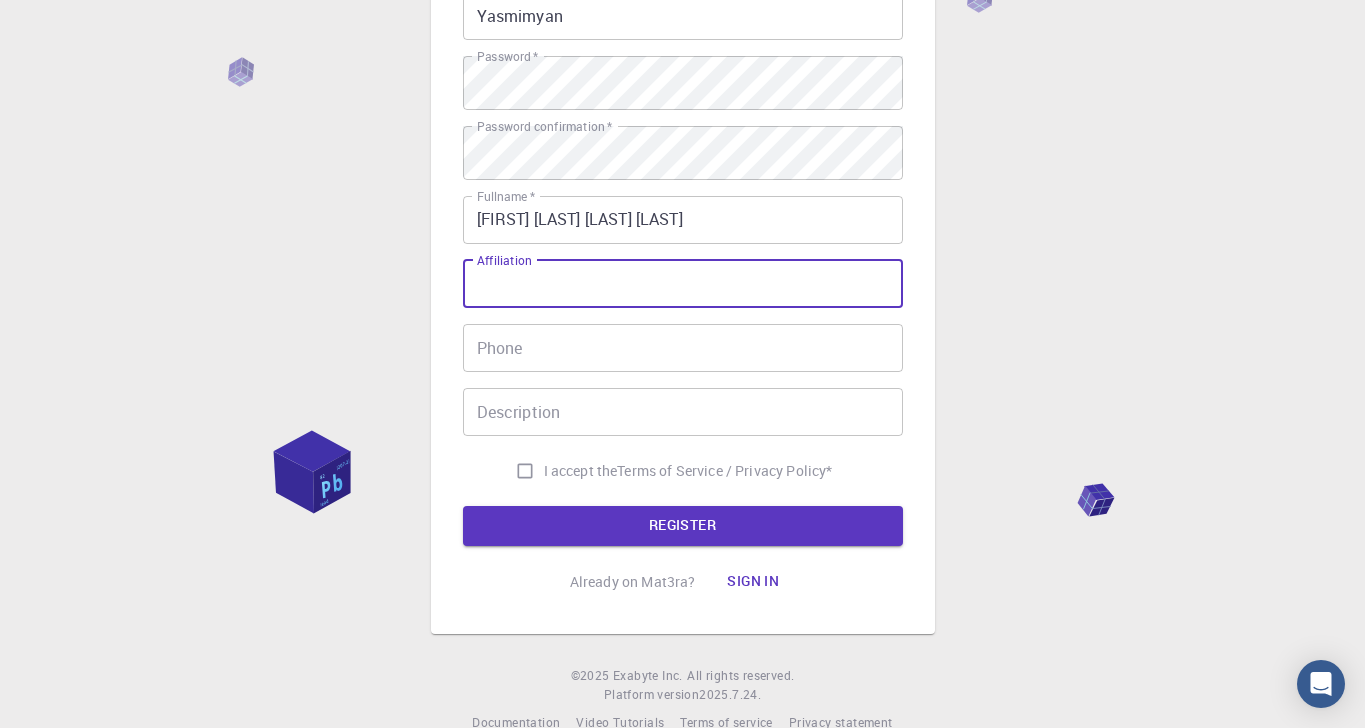 click on "Phone" at bounding box center [683, 348] 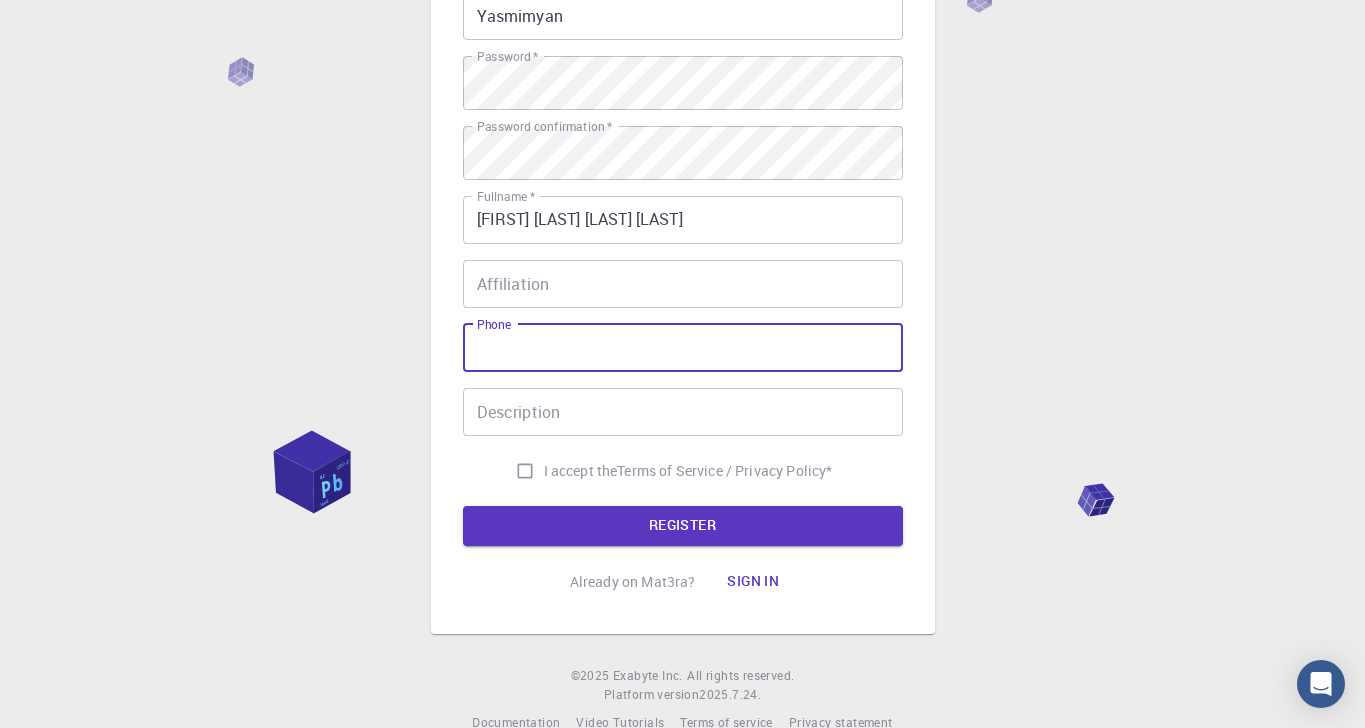 click on "I accept the  Terms of Service / Privacy Policy  *" at bounding box center [525, 471] 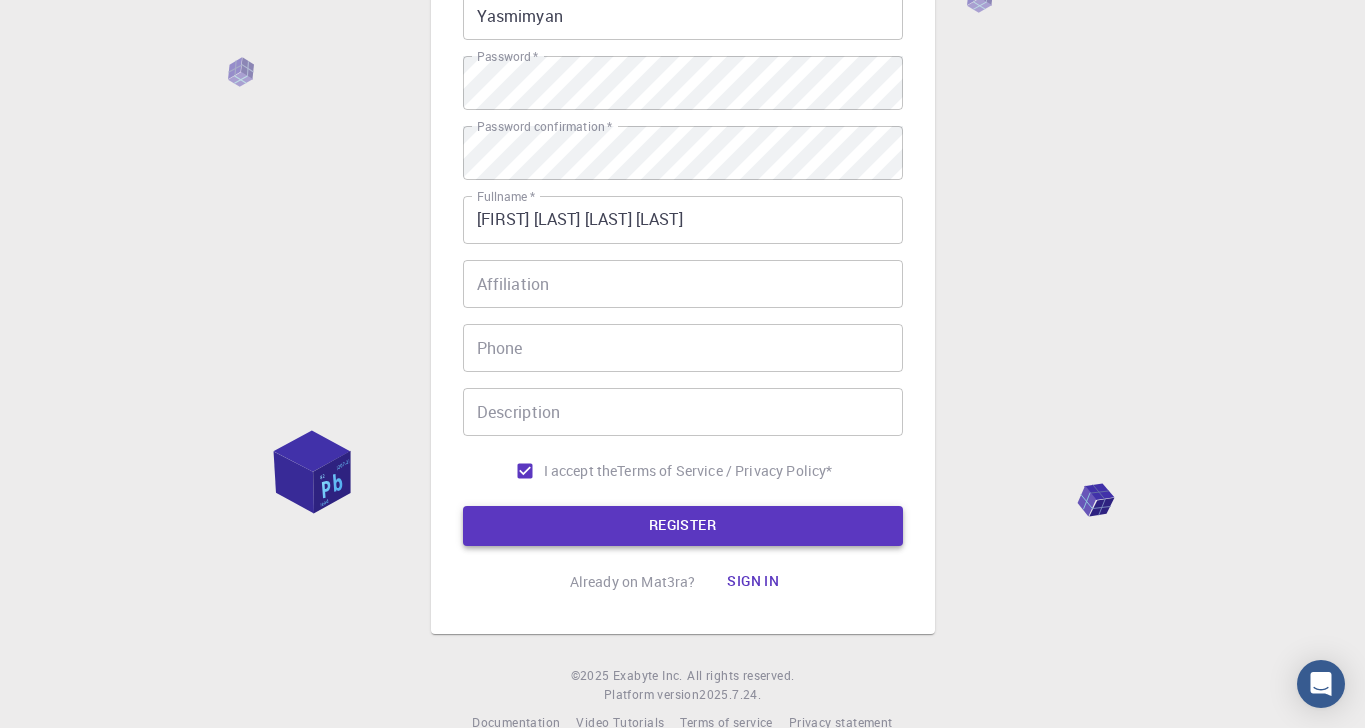 click on "REGISTER" at bounding box center (683, 526) 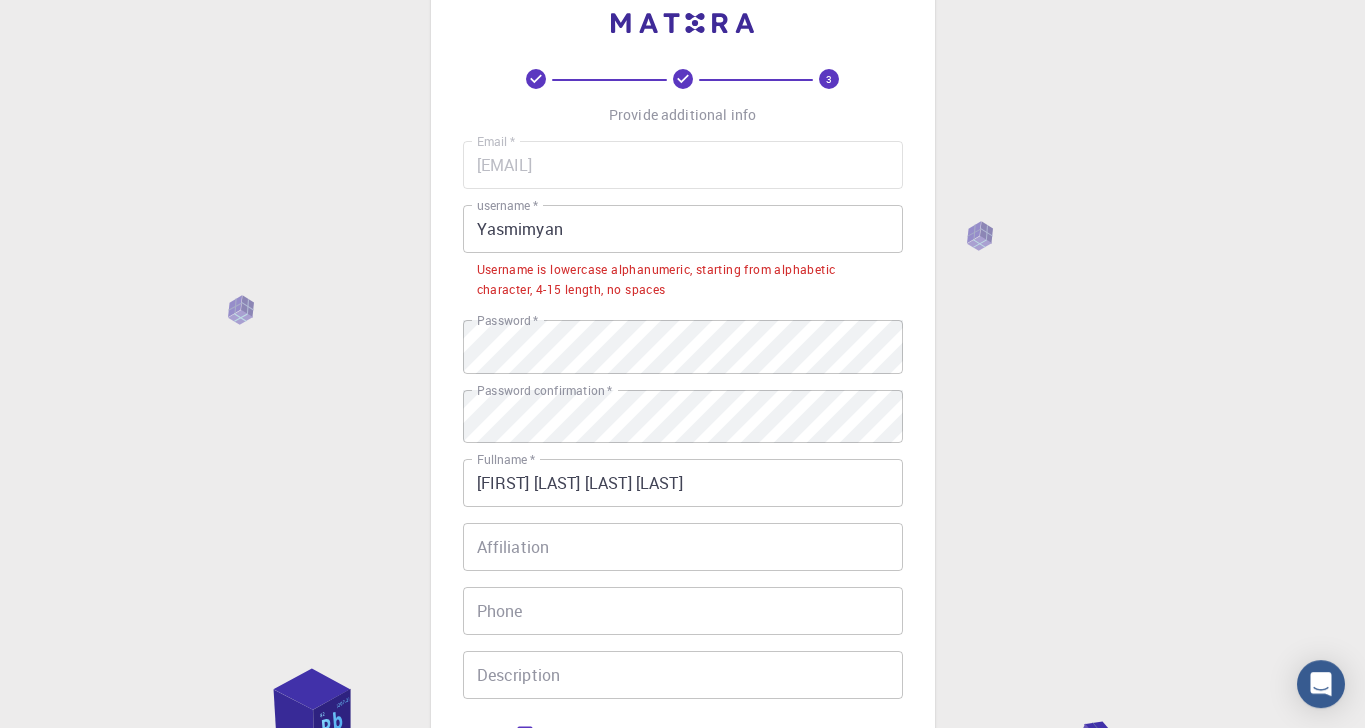 scroll, scrollTop: 0, scrollLeft: 0, axis: both 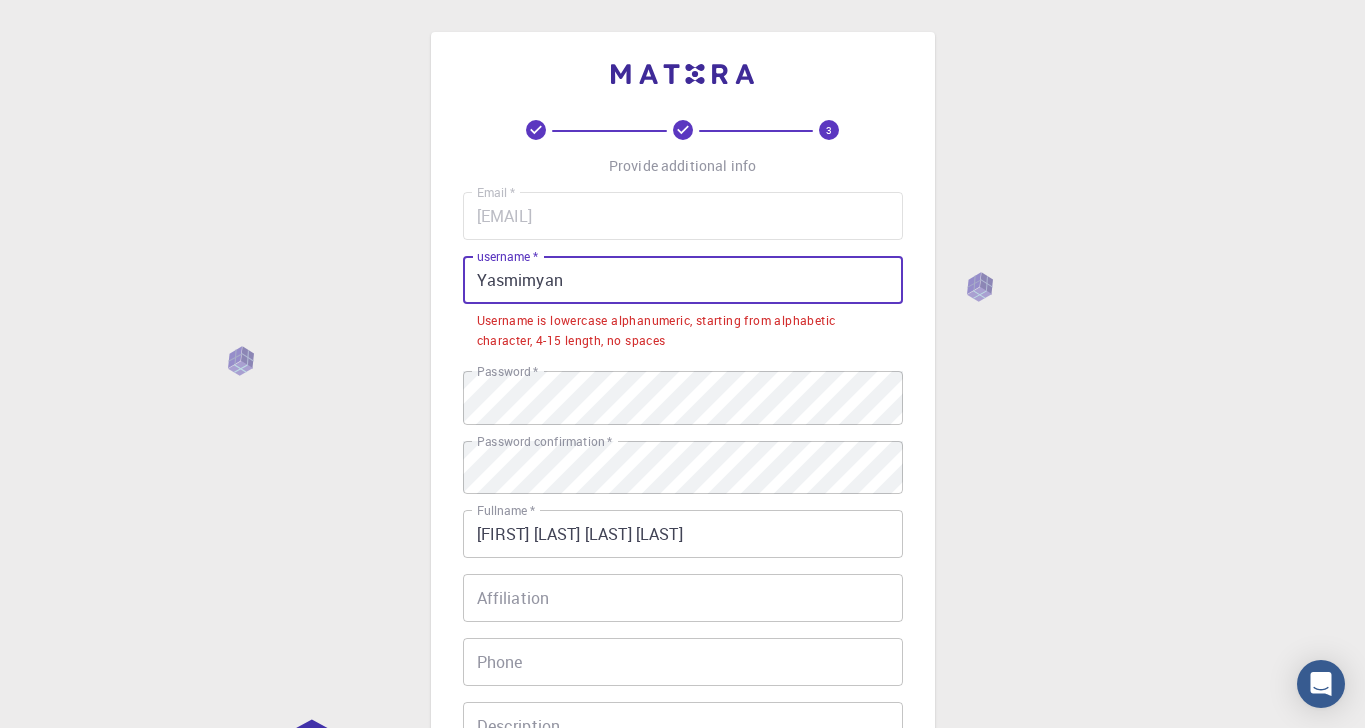 click on "Yasmimyan" at bounding box center [683, 280] 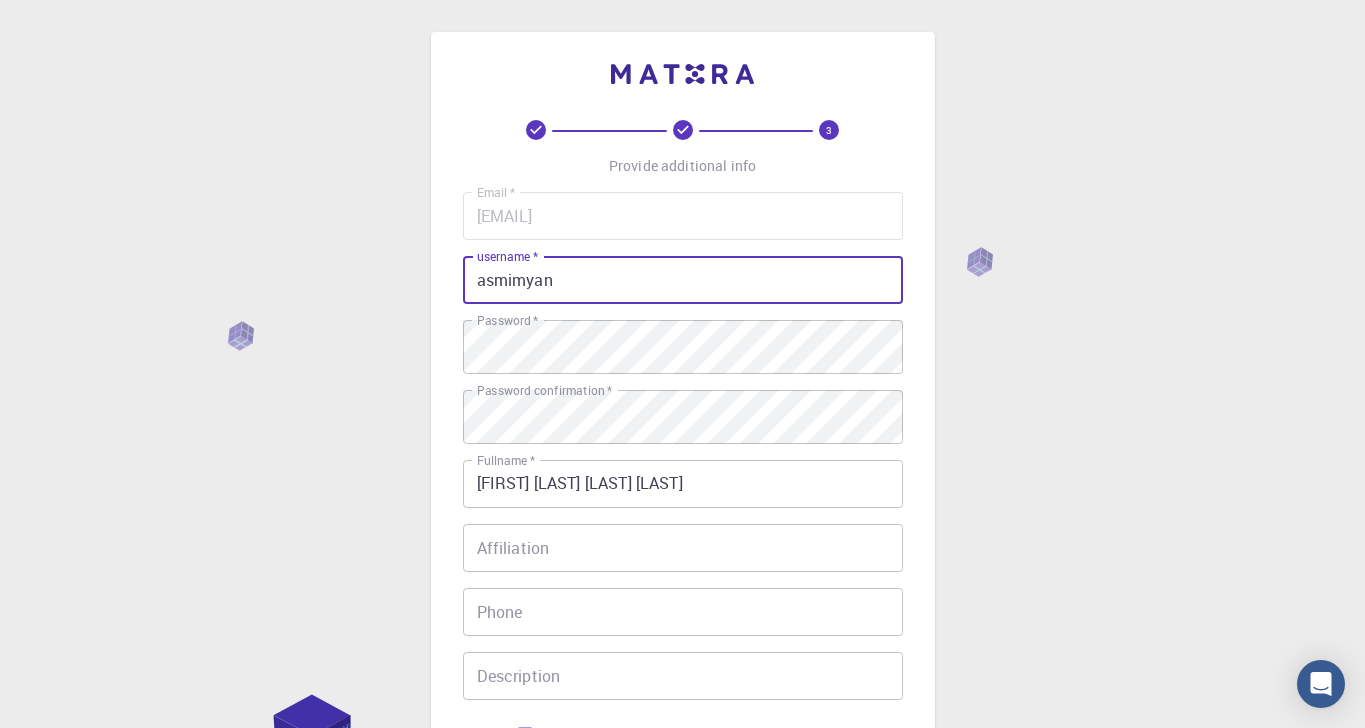 click on "asmimyan" at bounding box center (683, 280) 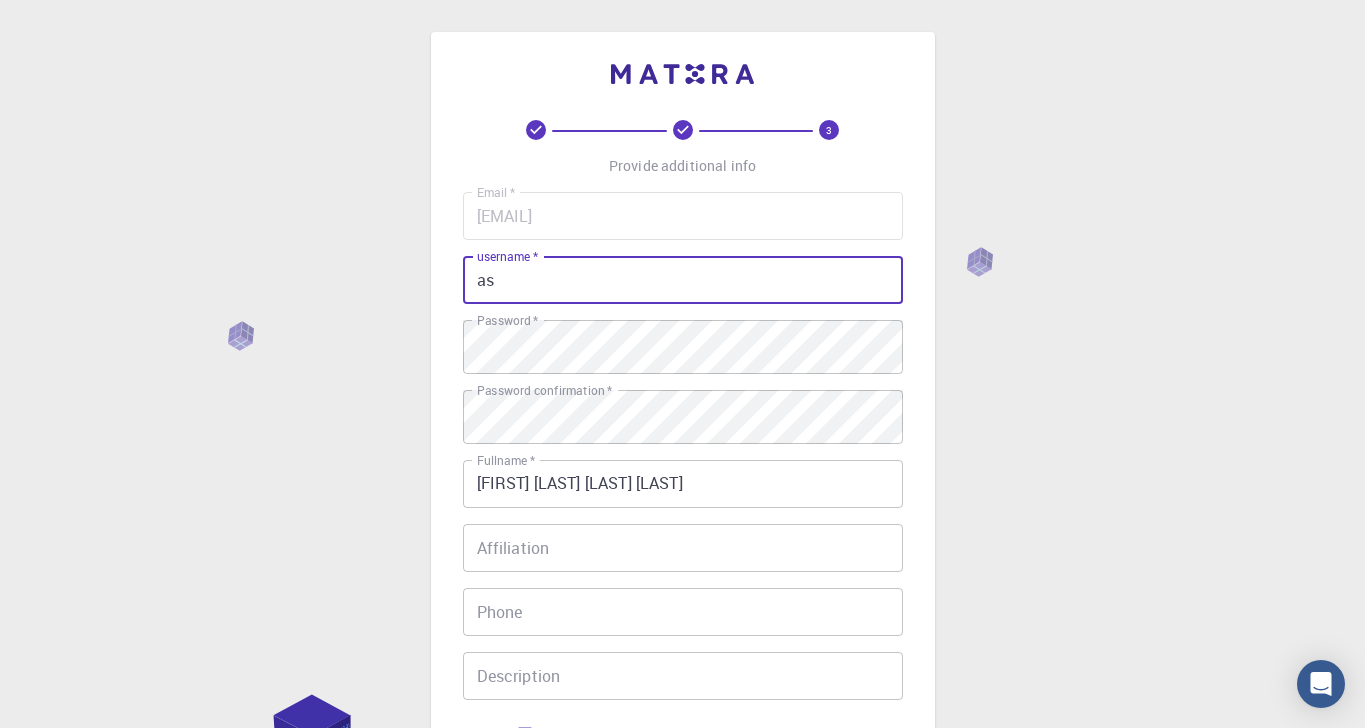 type on "a" 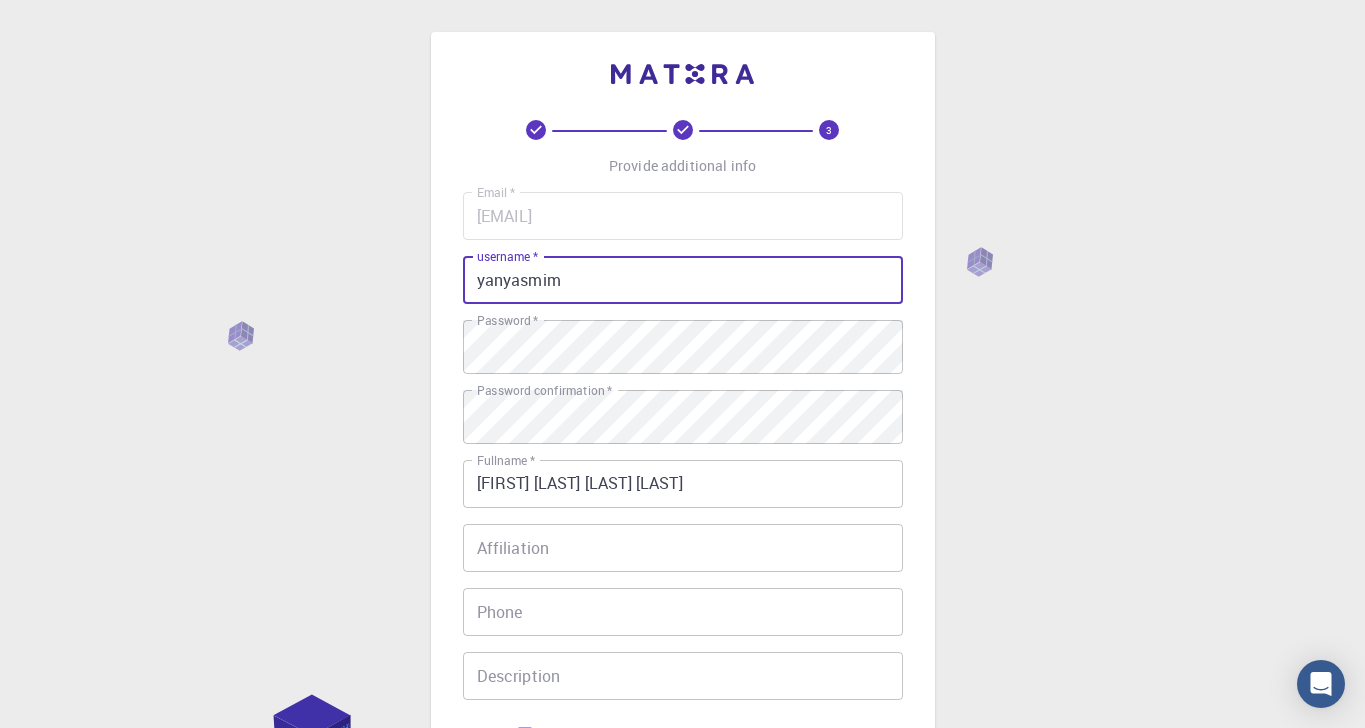 type on "yanyasmim" 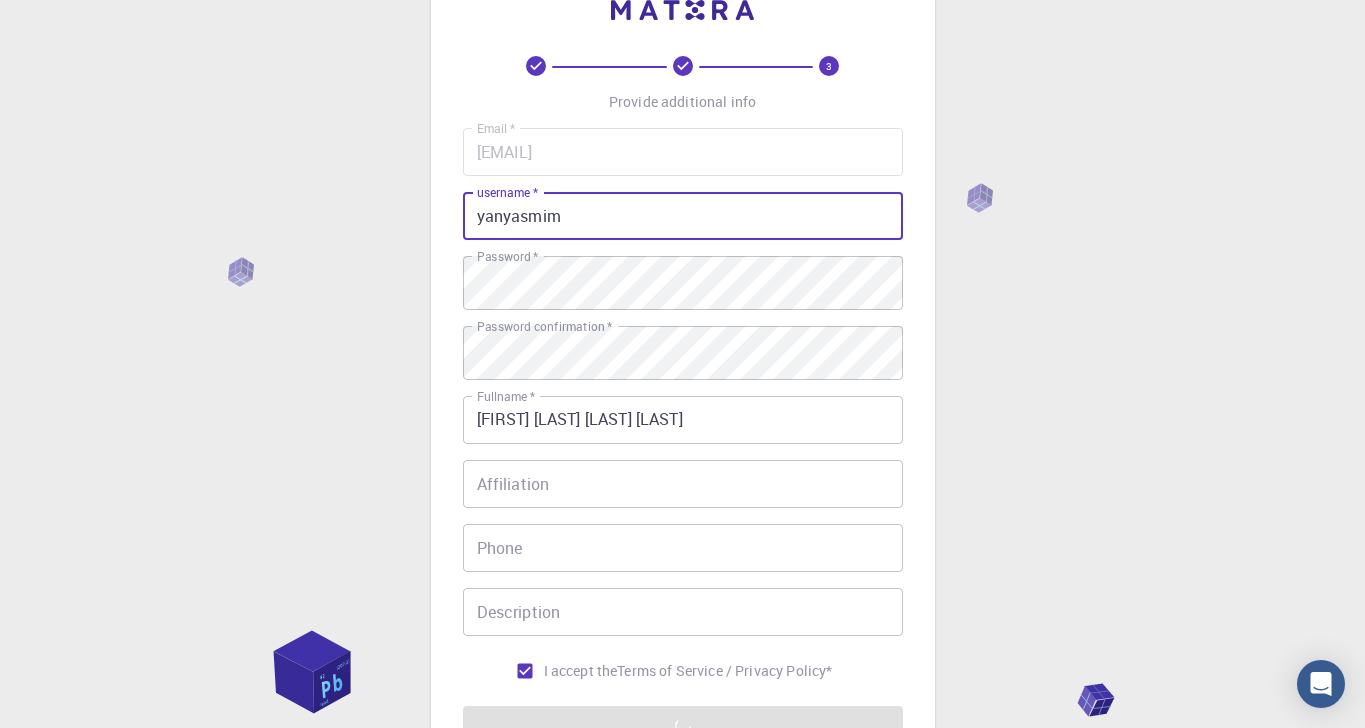 scroll, scrollTop: 16, scrollLeft: 0, axis: vertical 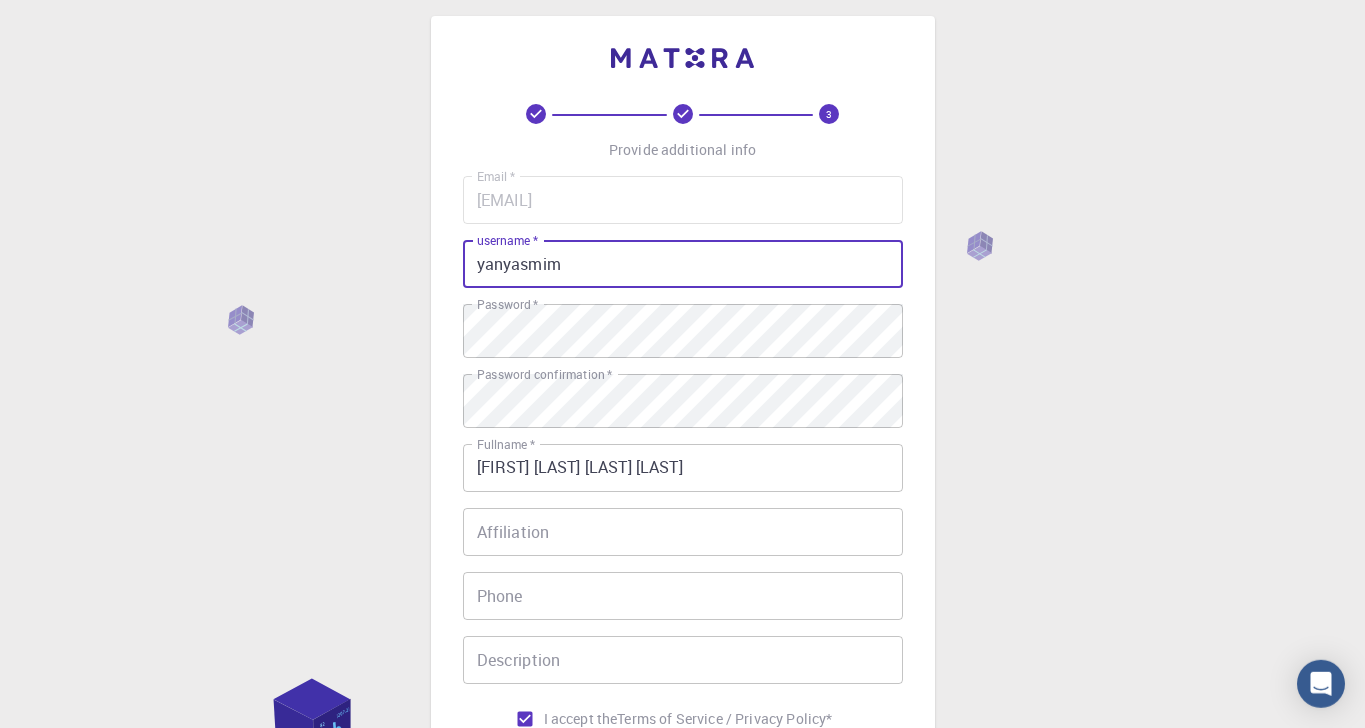 click on "yanyasmim" at bounding box center [683, 264] 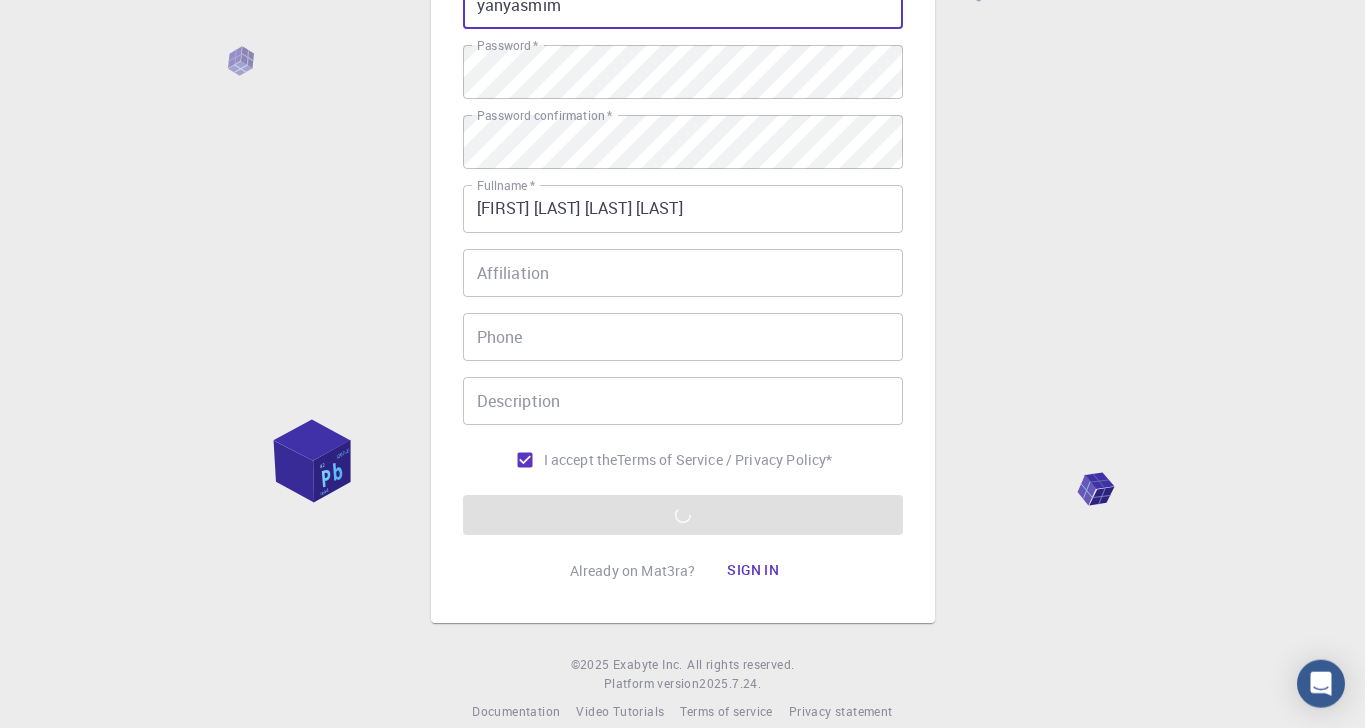 scroll, scrollTop: 291, scrollLeft: 0, axis: vertical 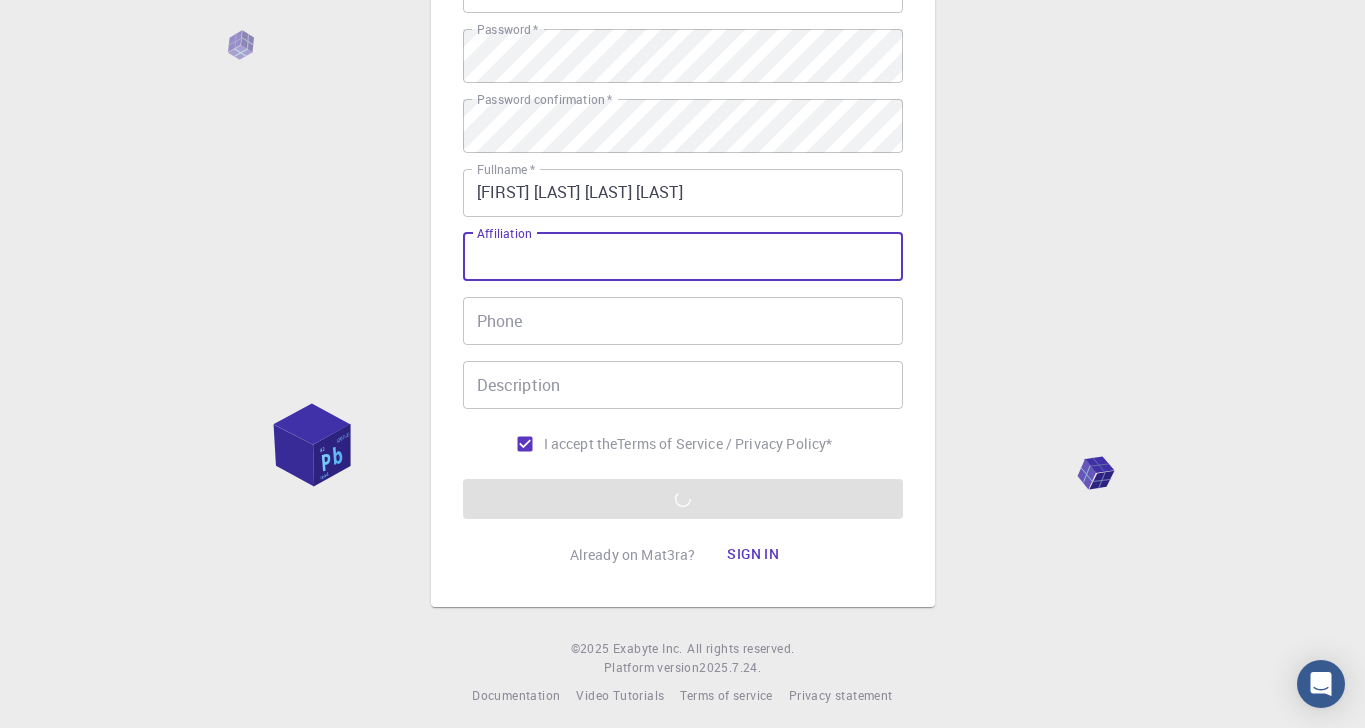 click on "Affiliation" at bounding box center [683, 257] 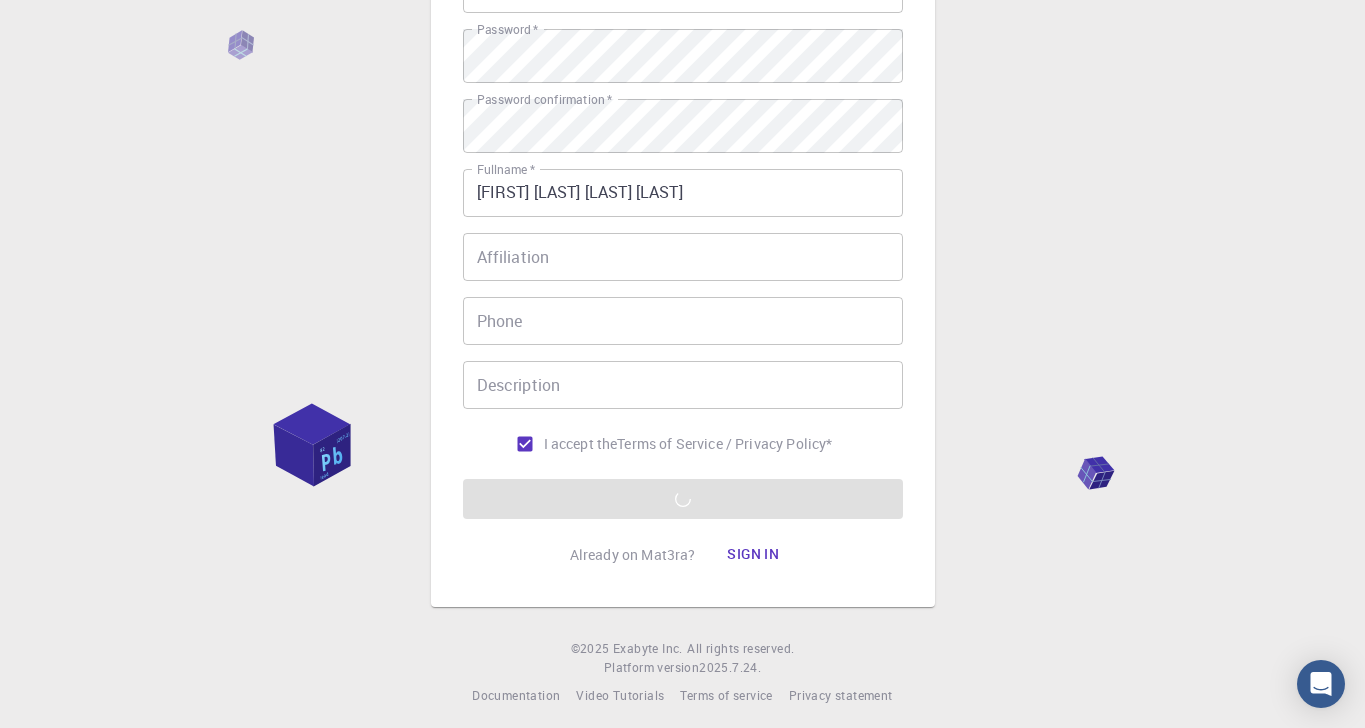 click on "Email   * yasmimsoaressilva2804@gmail.com Email   * username   * yanyasmim username   * Password   * Password   * Password confirmation   * Password confirmation   * Fullname   * Yasmim Yãn Soares da Silva Fullname   * Affiliation Affiliation Phone Phone Description Description I accept the  Terms of Service / Privacy Policy  * REGISTER" at bounding box center [683, 210] 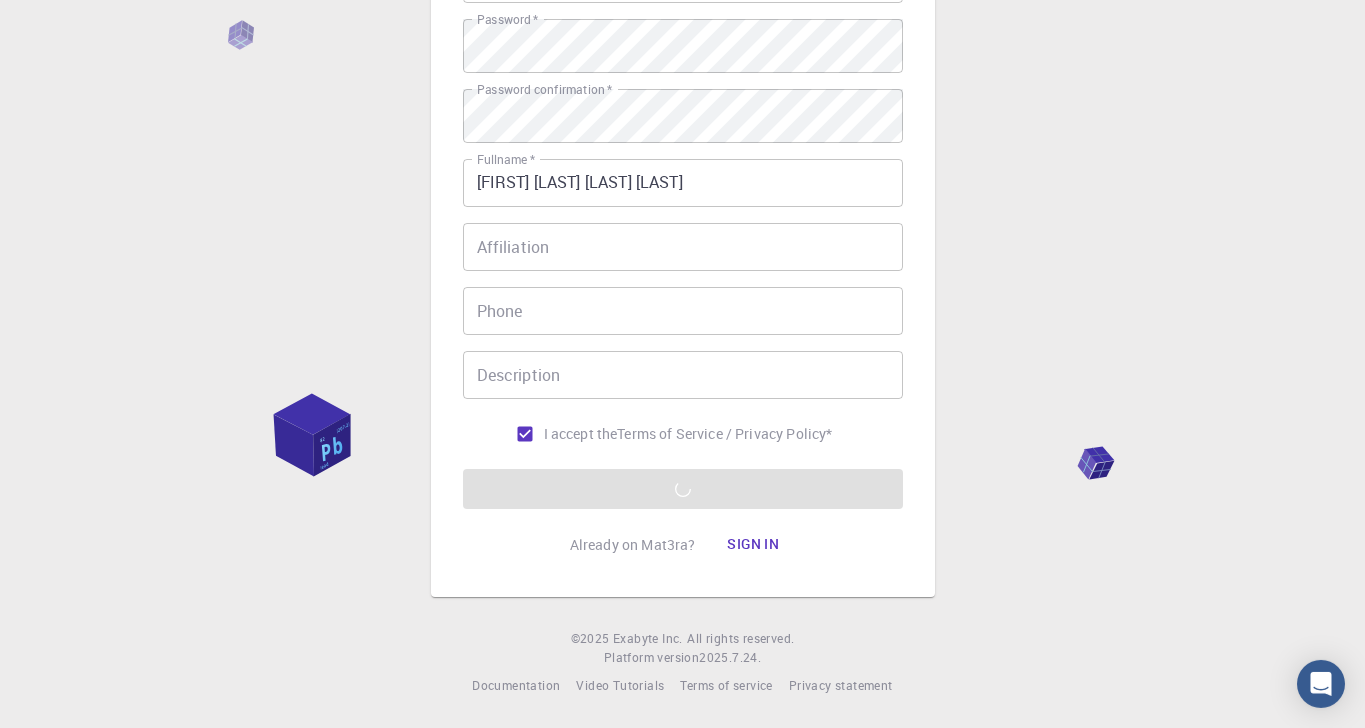 scroll, scrollTop: 366, scrollLeft: 0, axis: vertical 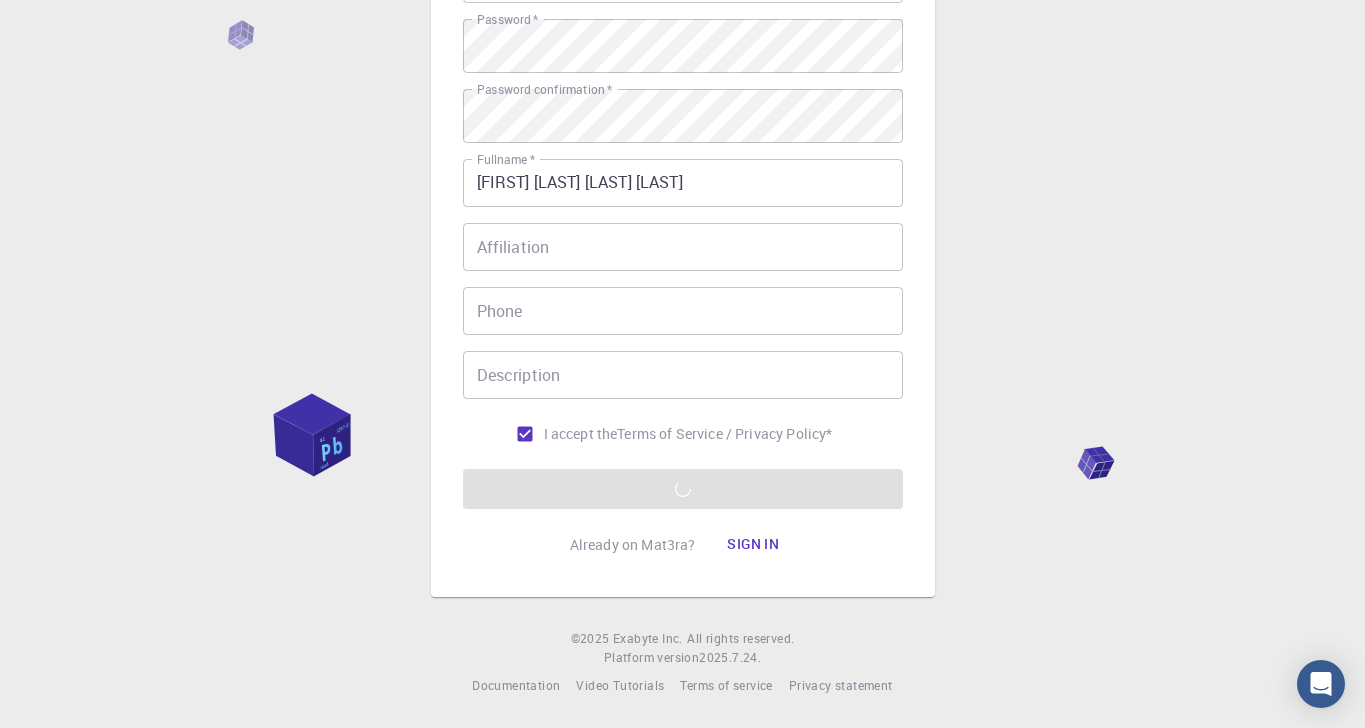 click on "Email   * yasmimsoaressilva2804@gmail.com Email   * username   * yanyasmim username   * Password   * Password   * Password confirmation   * Password confirmation   * Fullname   * Yasmim Yãn Soares da Silva Fullname   * Affiliation Affiliation Phone Phone Description Description I accept the  Terms of Service / Privacy Policy  * REGISTER" at bounding box center [683, 200] 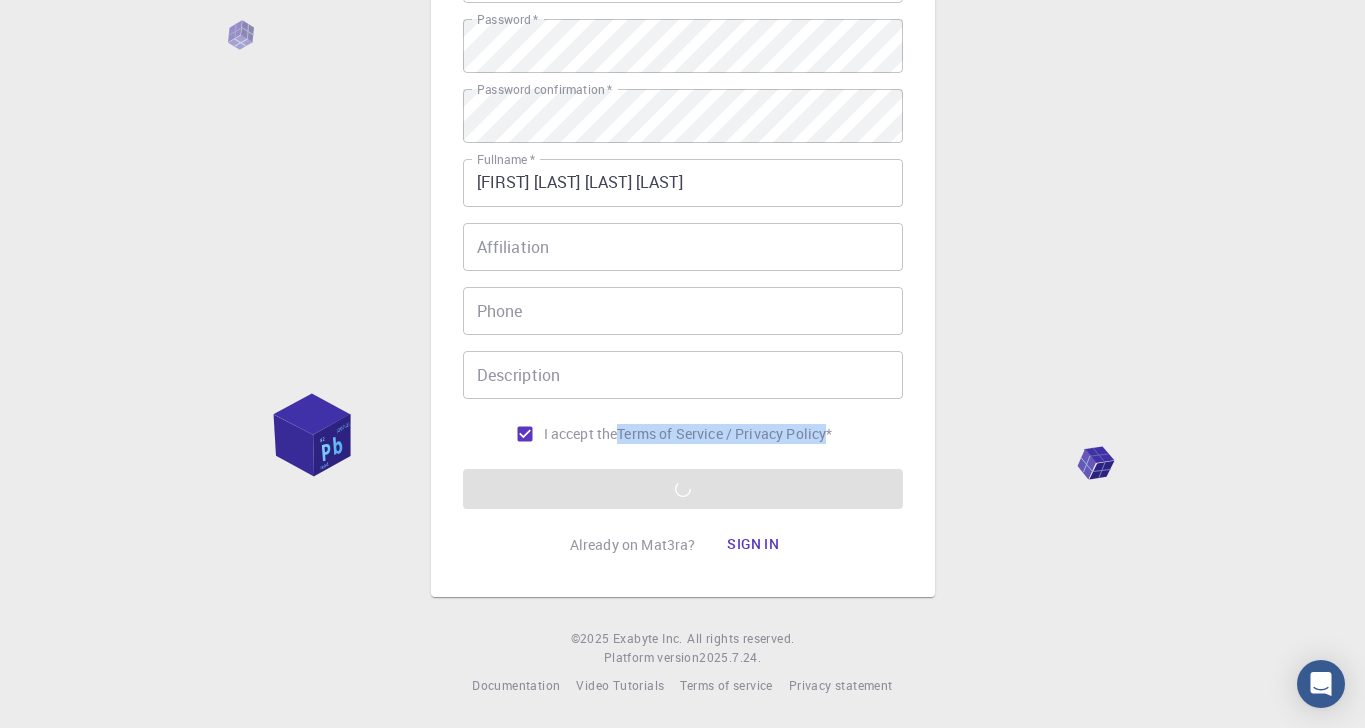 click on "Email   * yasmimsoaressilva2804@gmail.com Email   * username   * yanyasmim username   * Password   * Password   * Password confirmation   * Password confirmation   * Fullname   * Yasmim Yãn Soares da Silva Fullname   * Affiliation Affiliation Phone Phone Description Description I accept the  Terms of Service / Privacy Policy  * REGISTER" at bounding box center [683, 200] 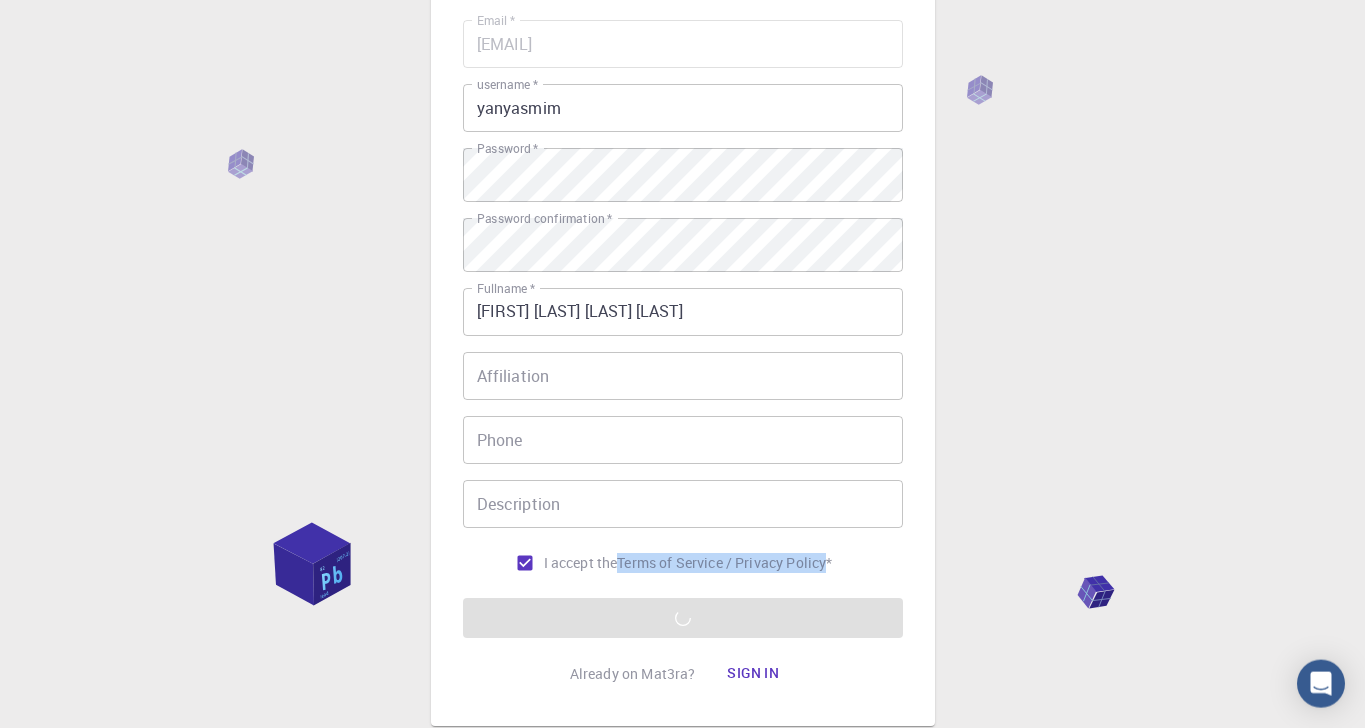 scroll, scrollTop: 0, scrollLeft: 0, axis: both 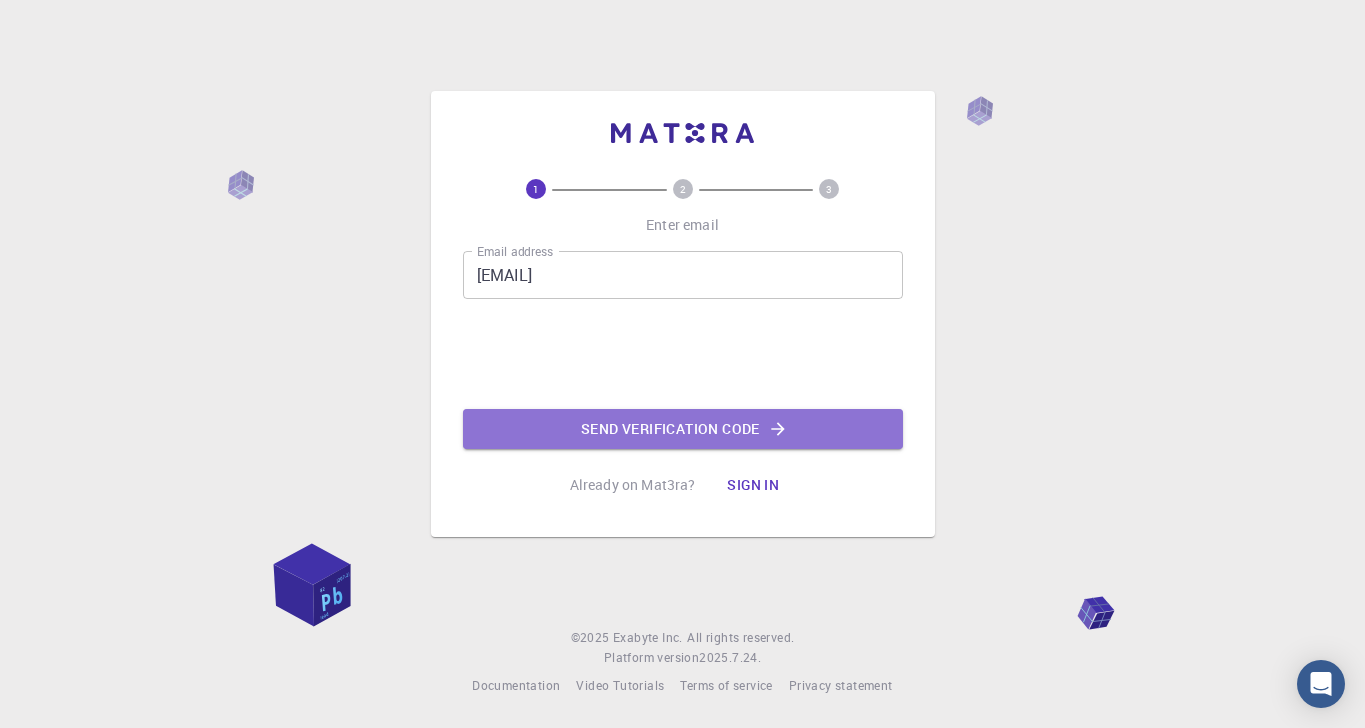 click on "Send verification code" 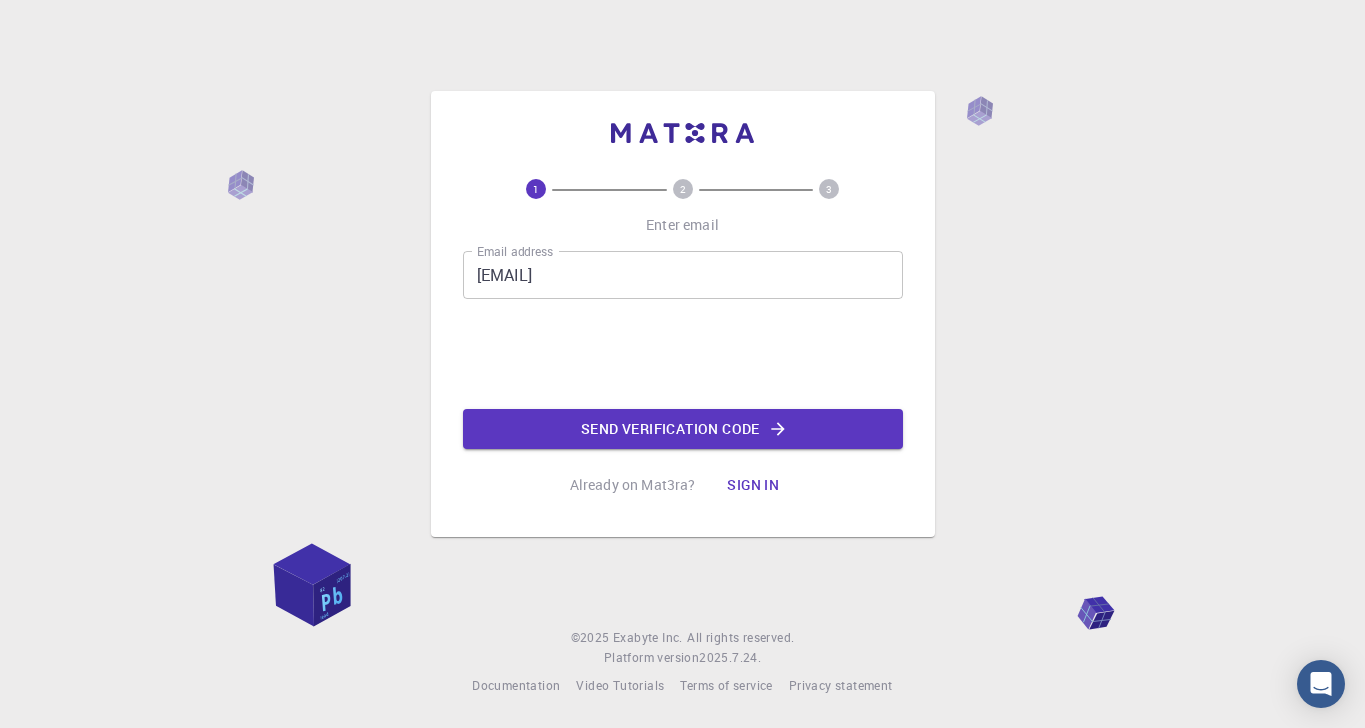 click on "Sign in" at bounding box center [753, 485] 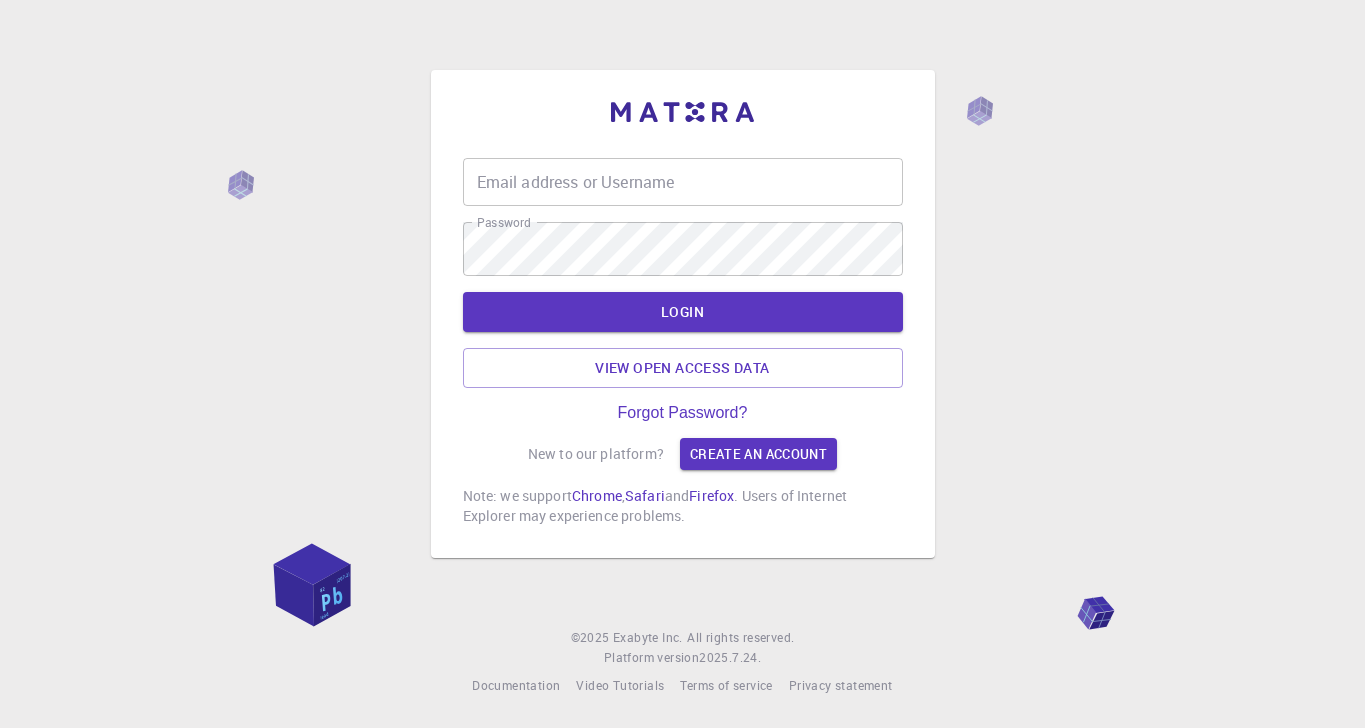 scroll, scrollTop: 0, scrollLeft: 0, axis: both 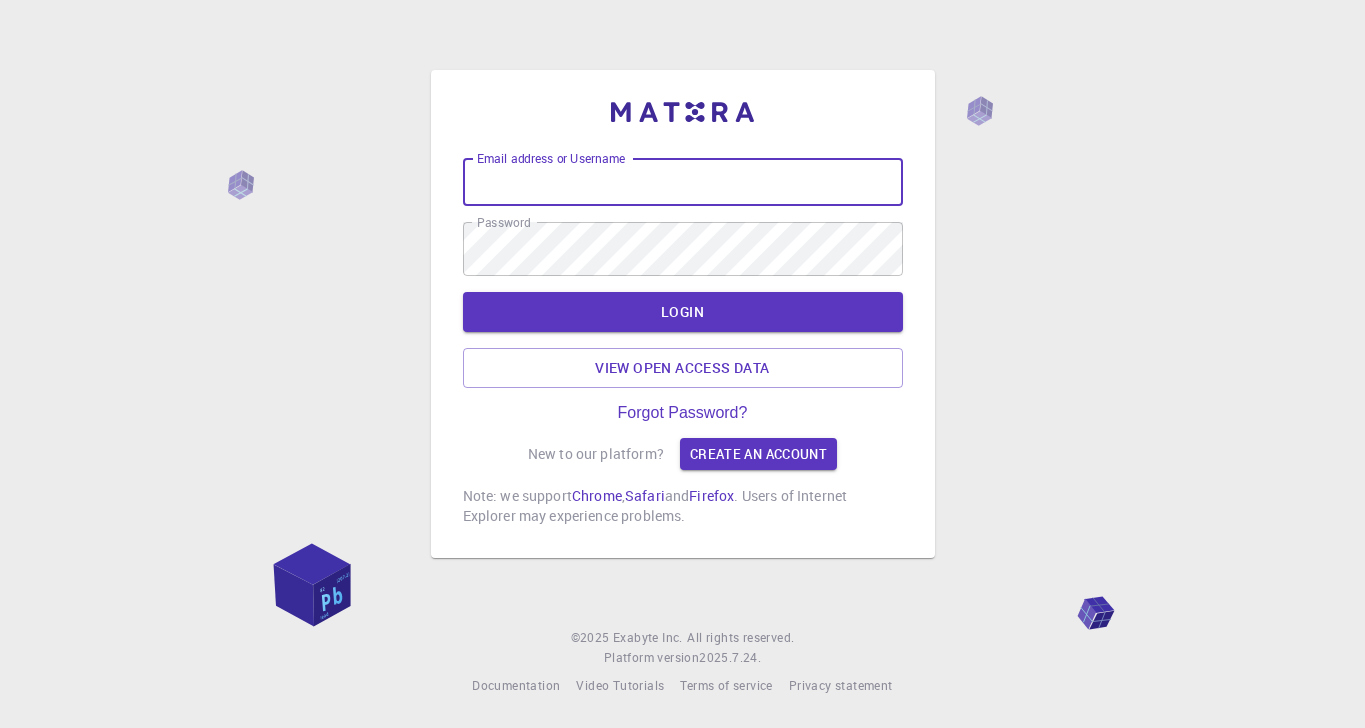 click on "Email address or Username" at bounding box center (683, 182) 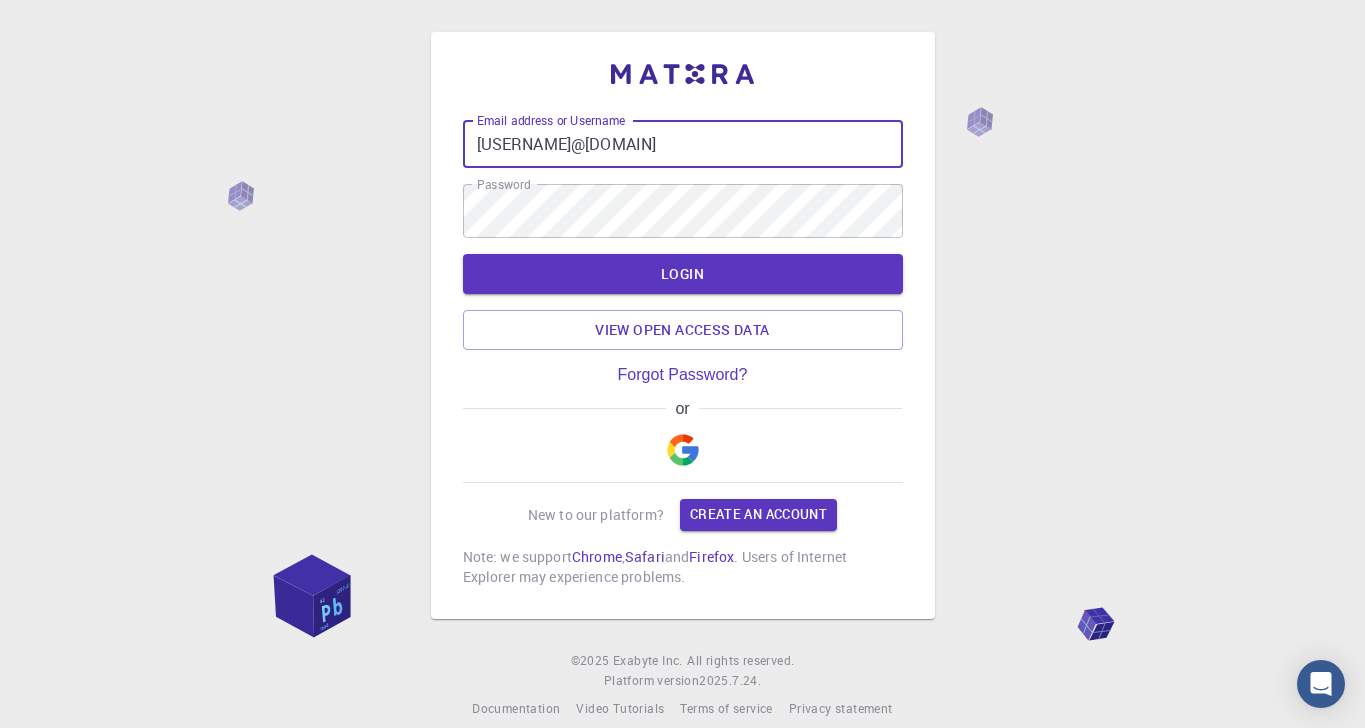 type on "[EMAIL]" 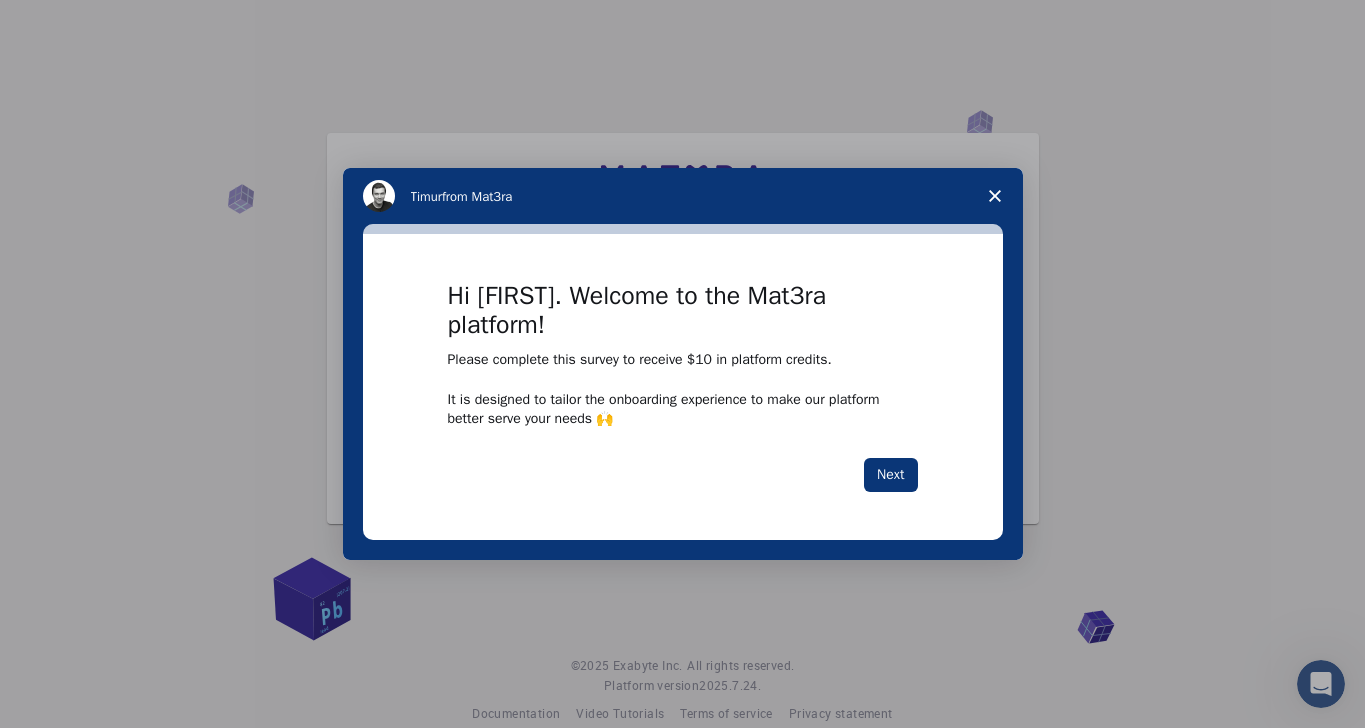 scroll, scrollTop: 0, scrollLeft: 0, axis: both 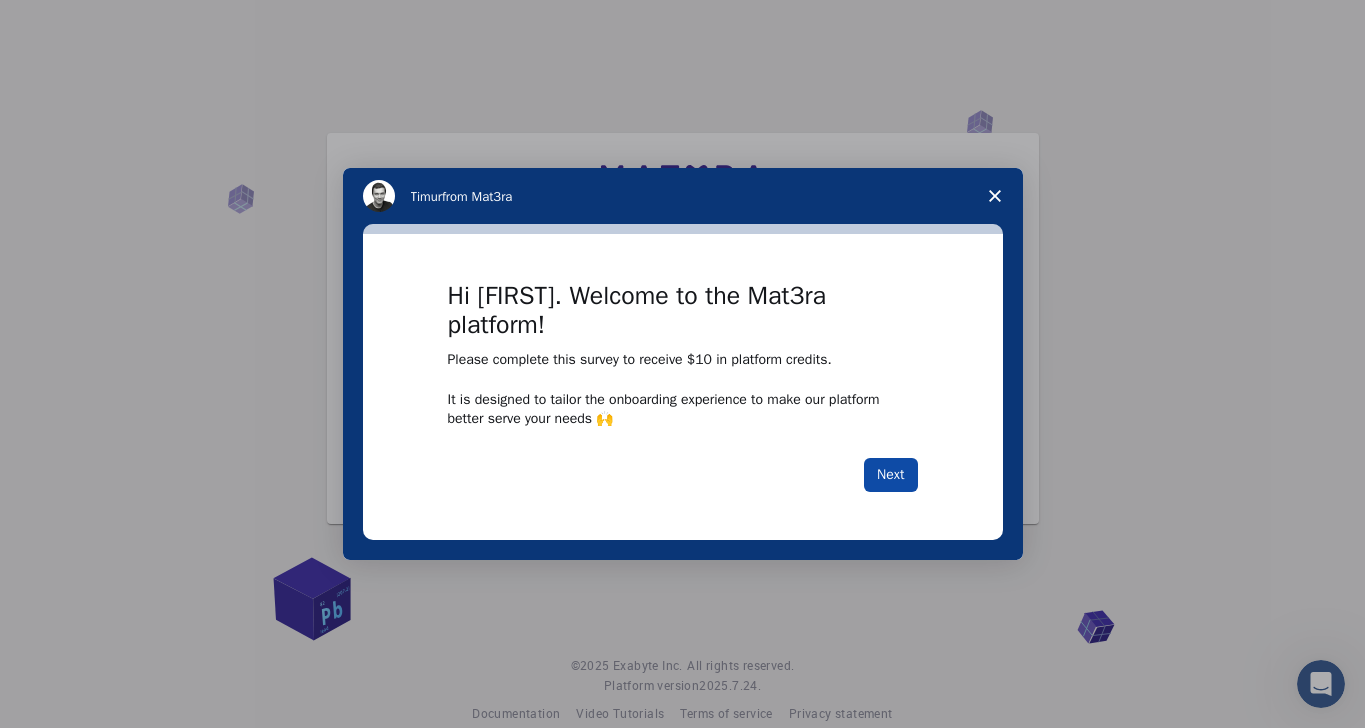 click on "Next" at bounding box center (890, 475) 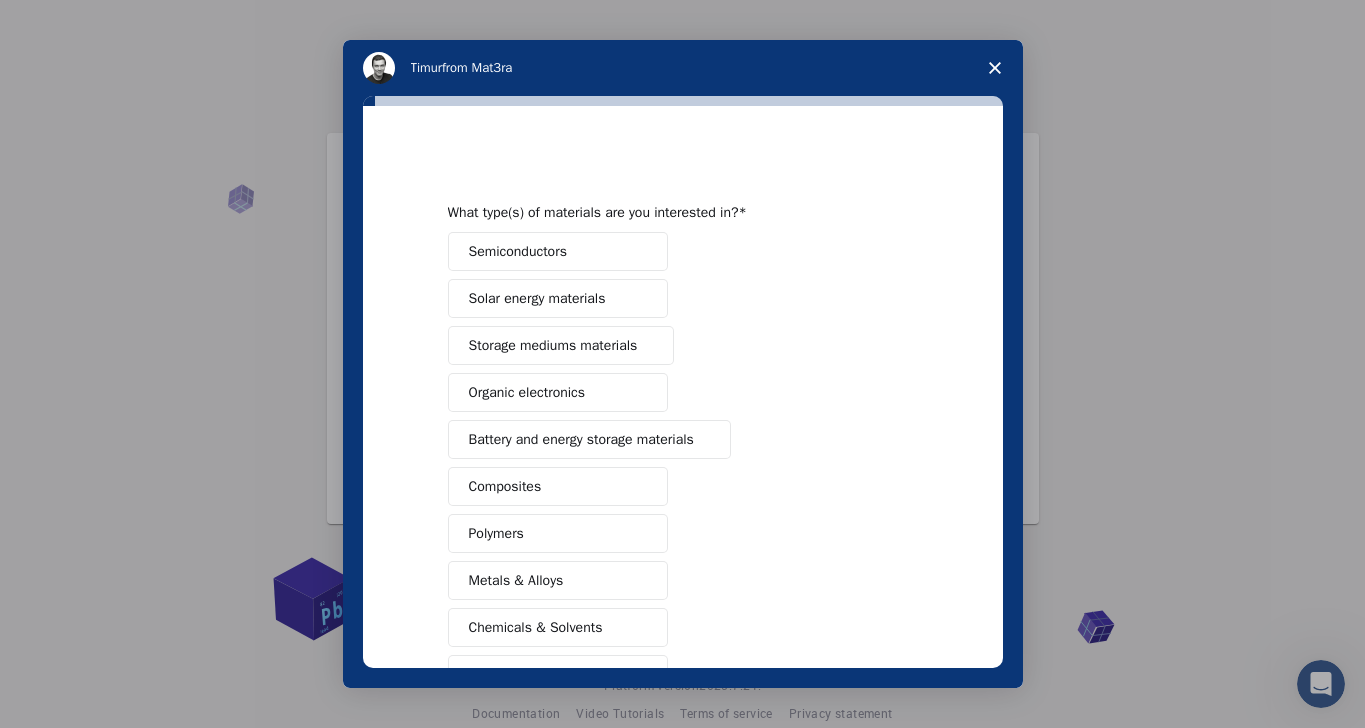scroll, scrollTop: 114, scrollLeft: 0, axis: vertical 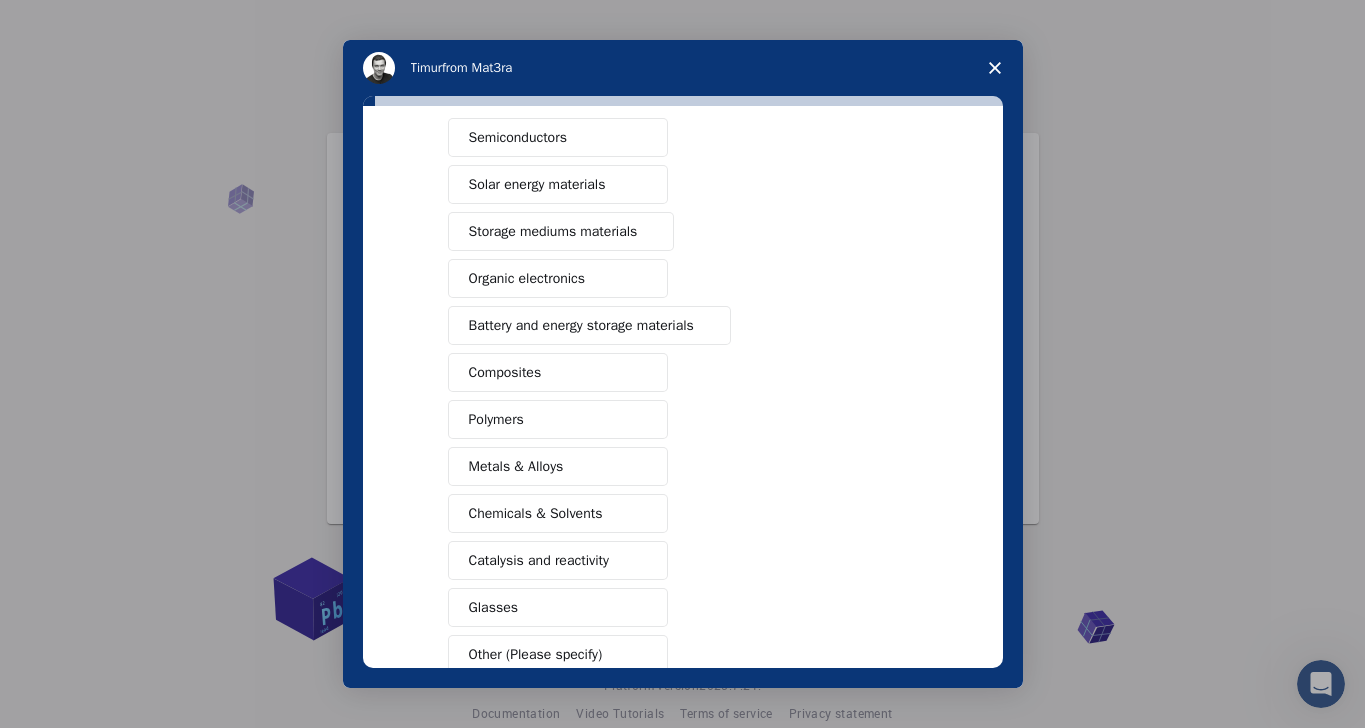click on "Polymers" at bounding box center [558, 419] 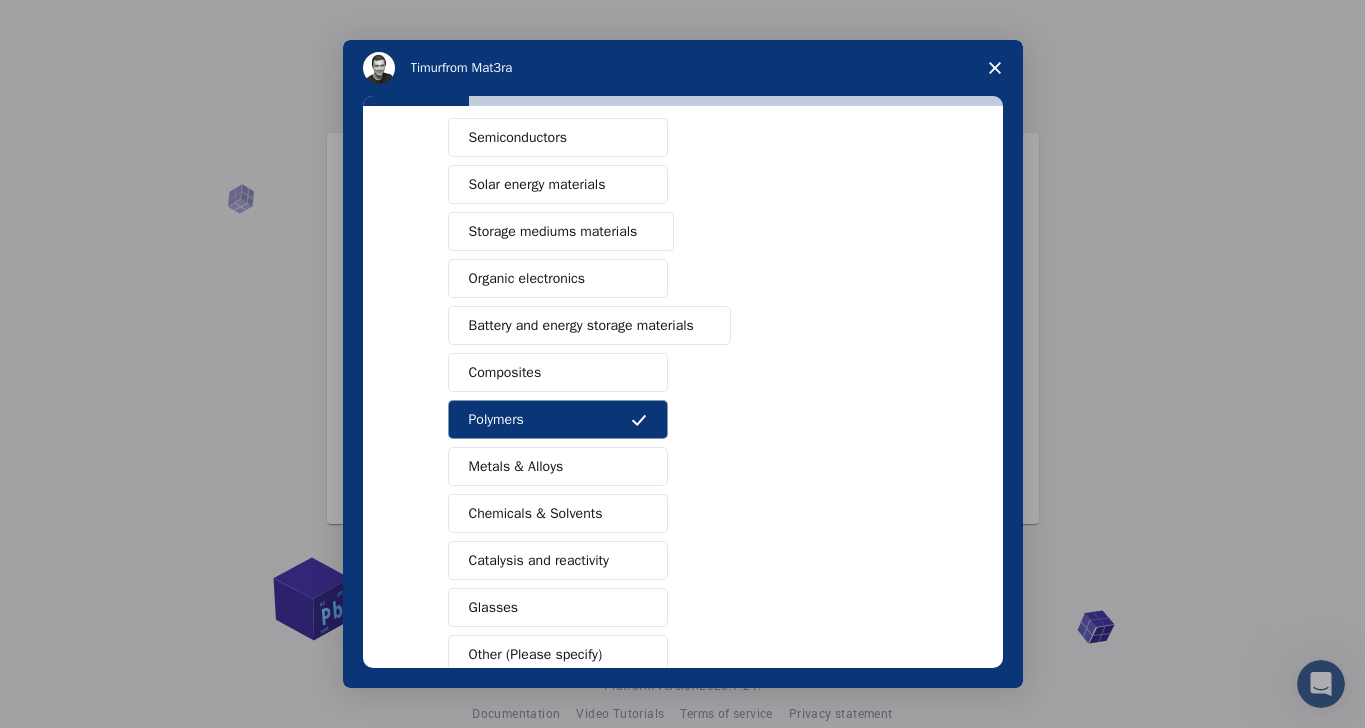 click on "Composites" at bounding box center [558, 372] 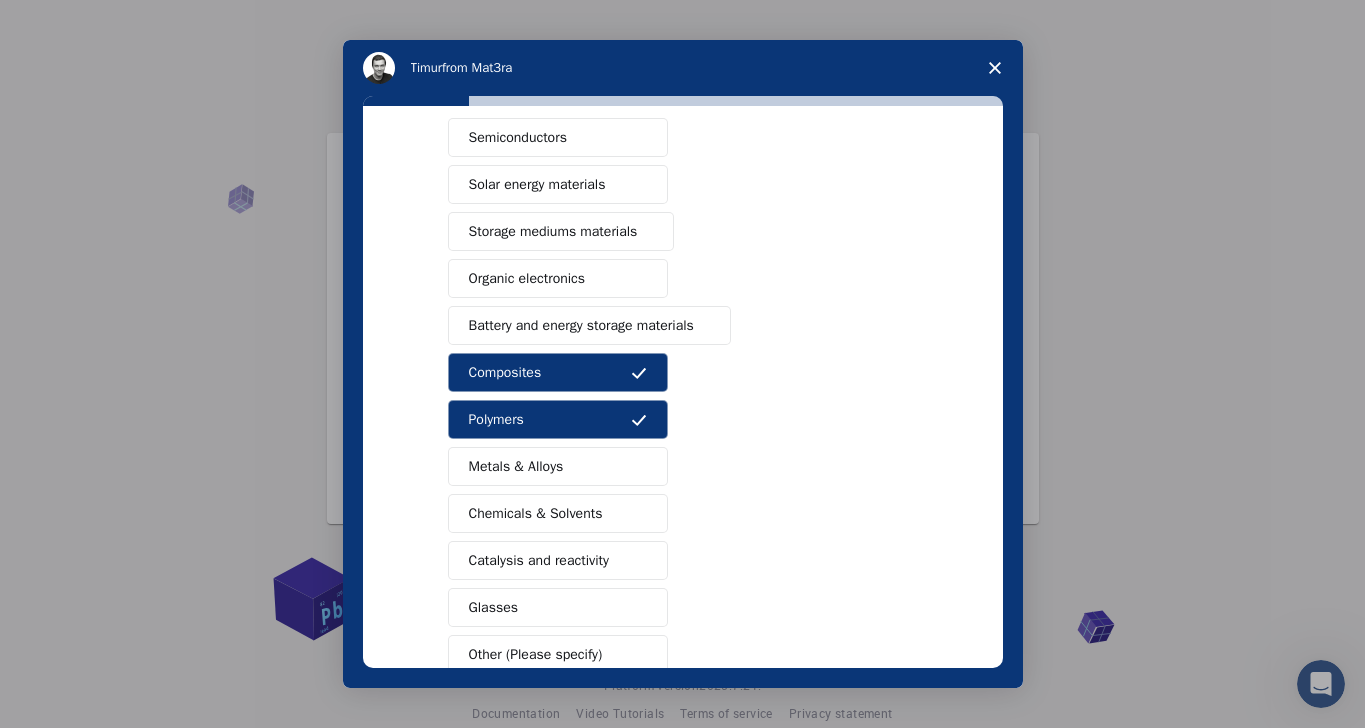 click on "Metals & Alloys" at bounding box center (558, 466) 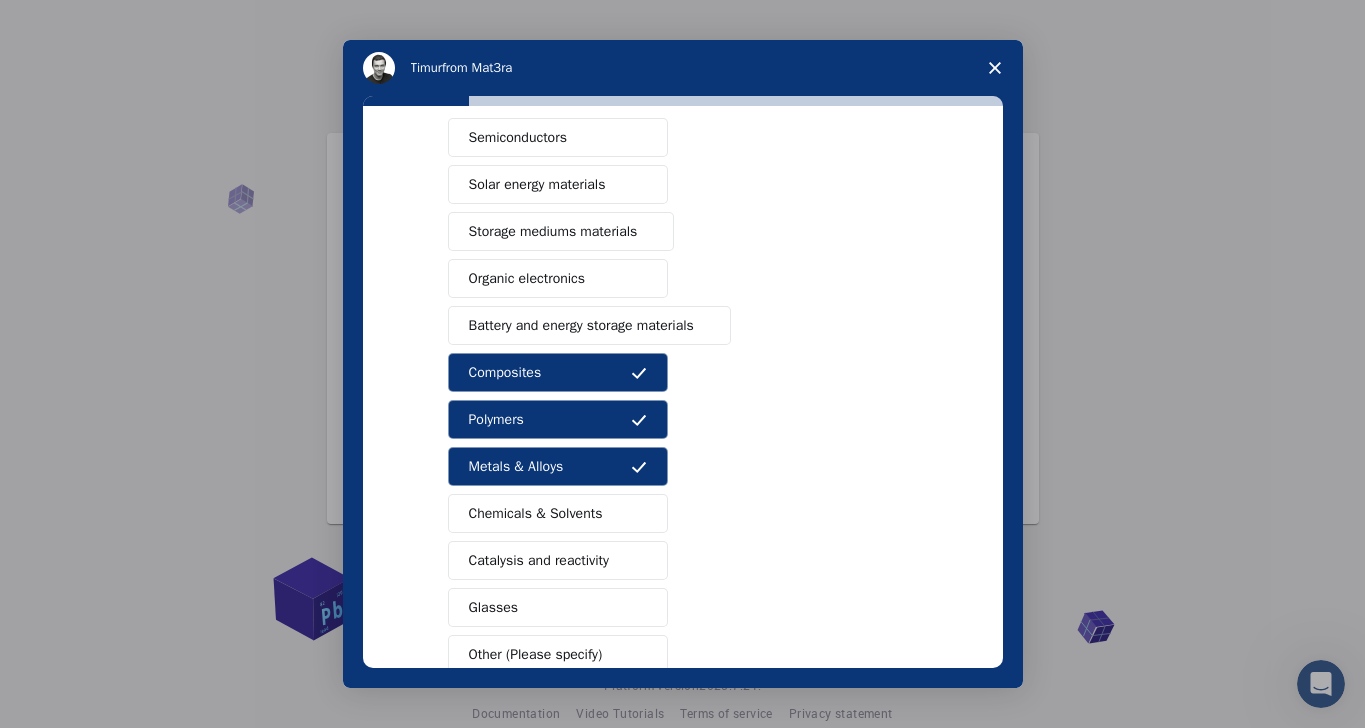 click on "Chemicals & Solvents" at bounding box center (536, 513) 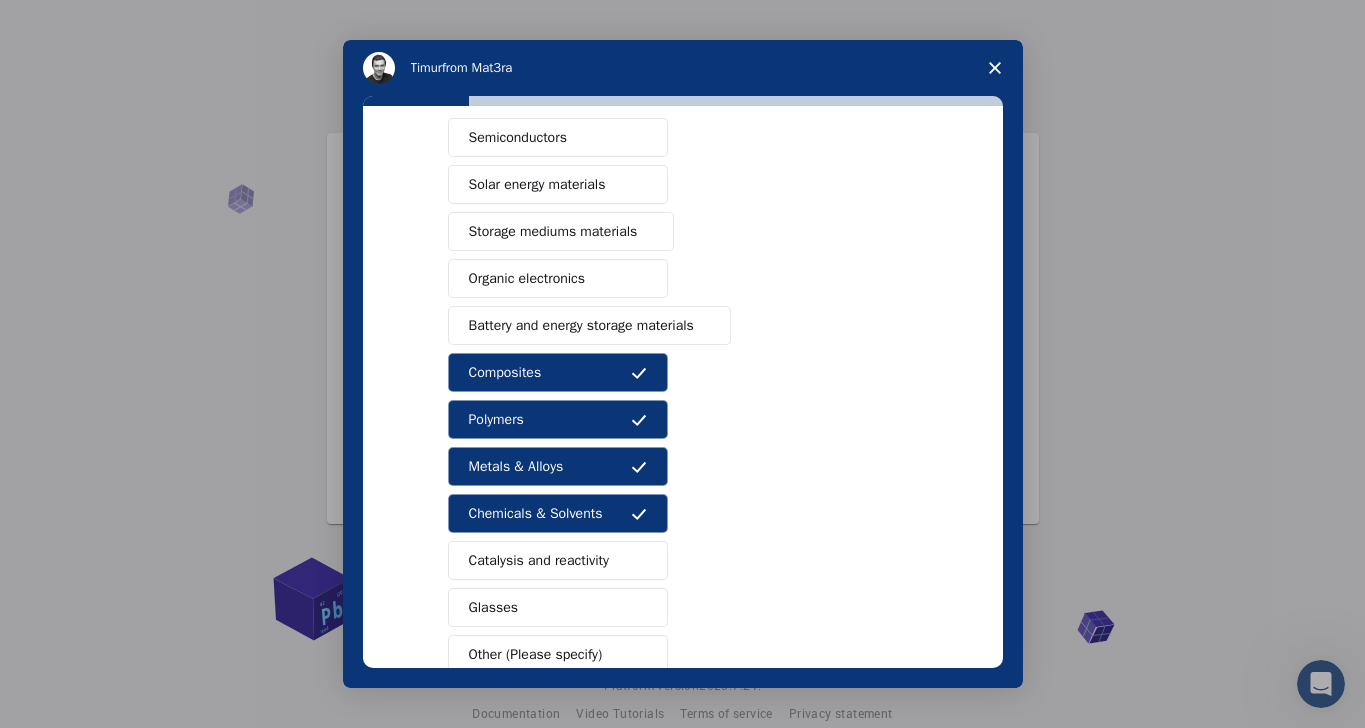 scroll, scrollTop: 237, scrollLeft: 0, axis: vertical 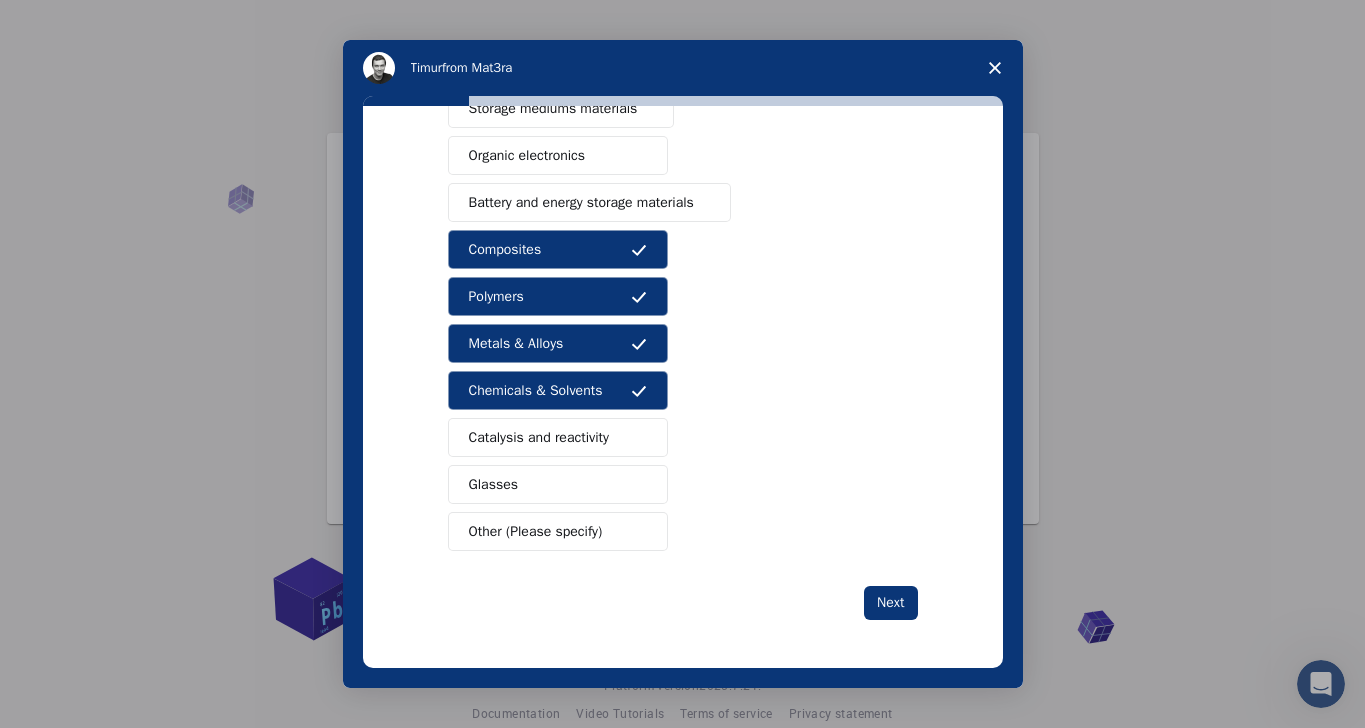 click on "Catalysis and reactivity" at bounding box center (539, 437) 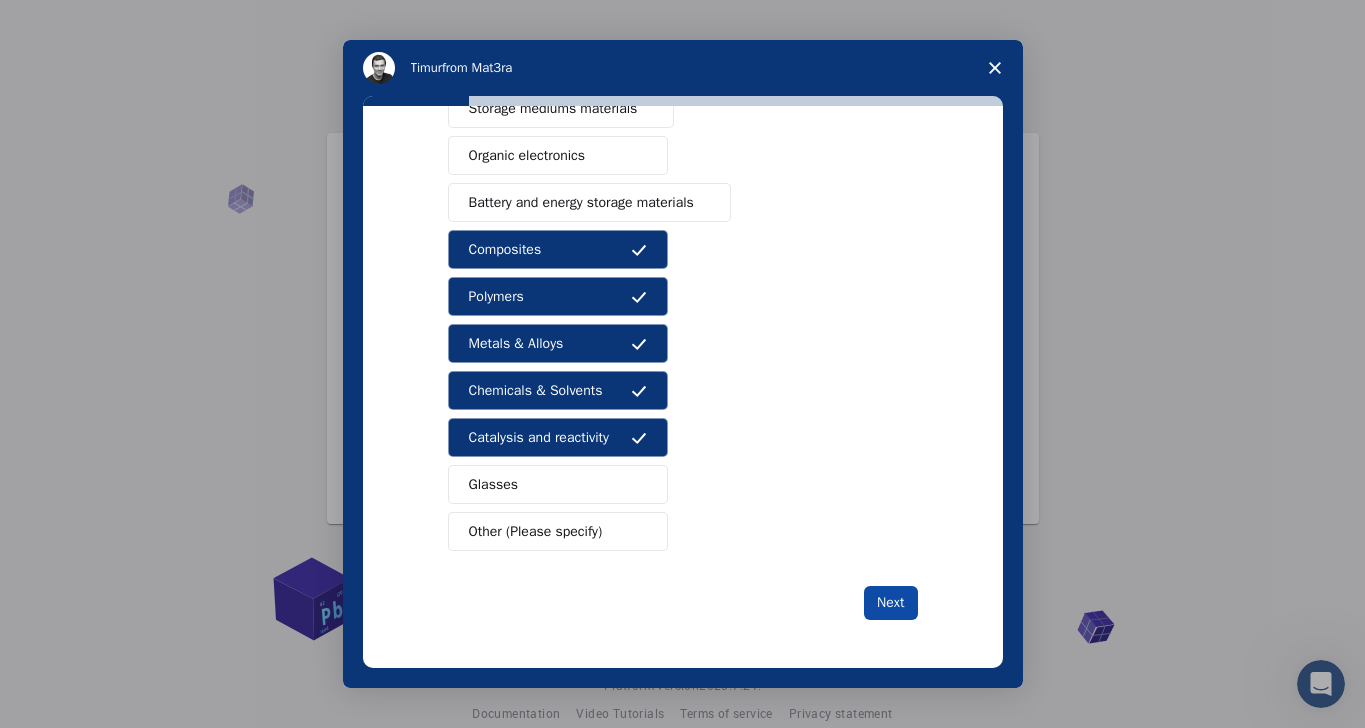 click on "Next" at bounding box center [890, 603] 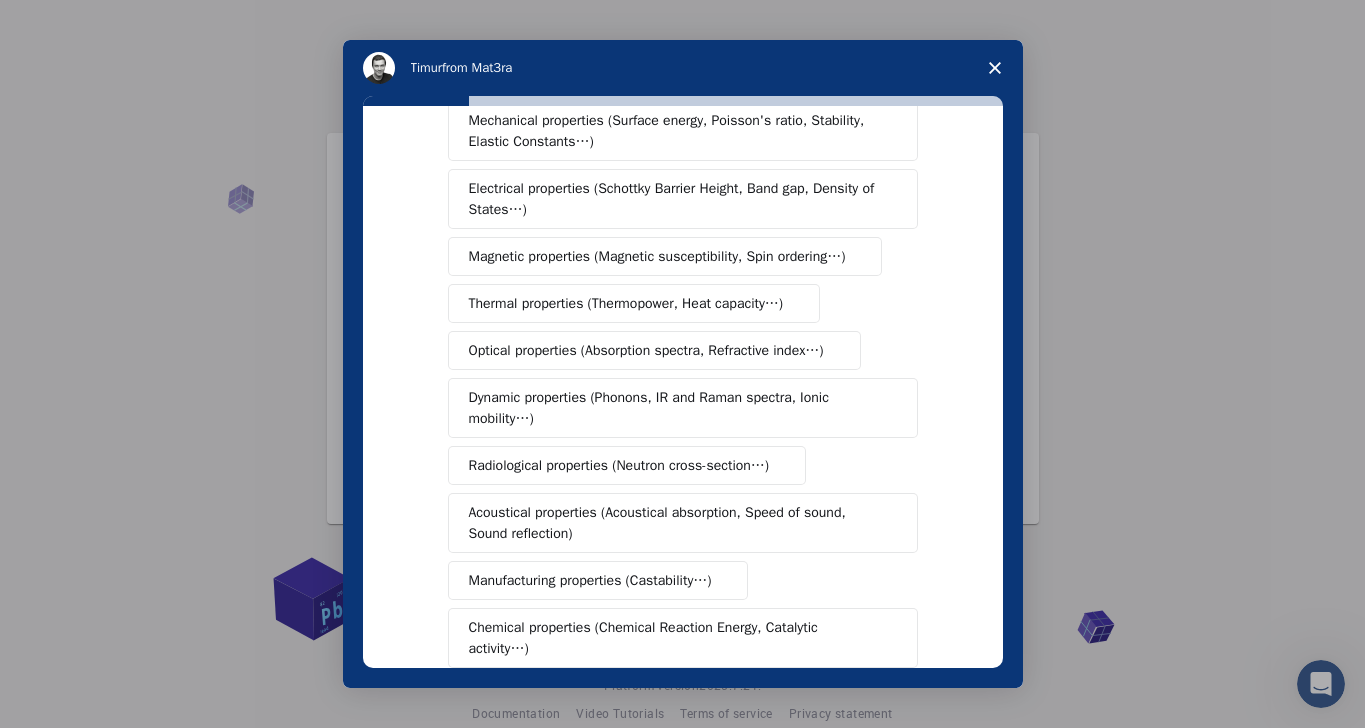 scroll, scrollTop: 114, scrollLeft: 0, axis: vertical 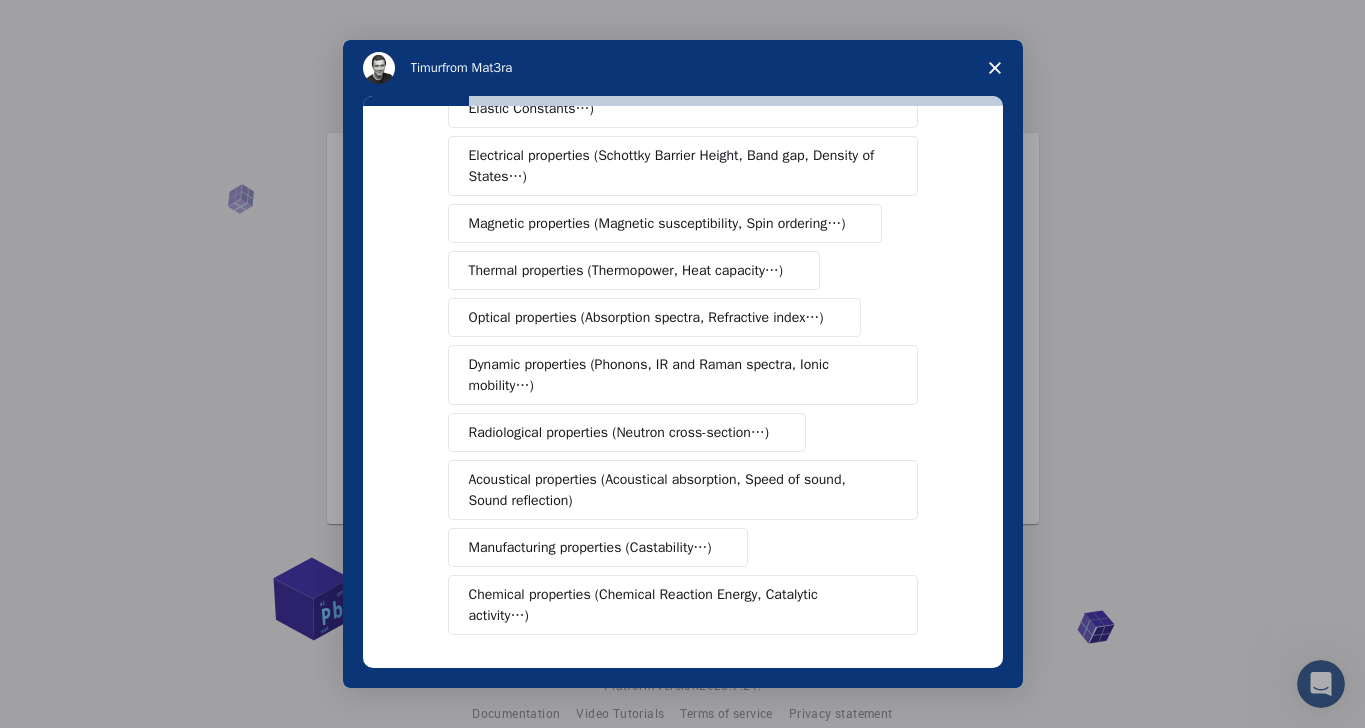click on "Magnetic properties (Magnetic susceptibility, Spin ordering…)" at bounding box center (657, 223) 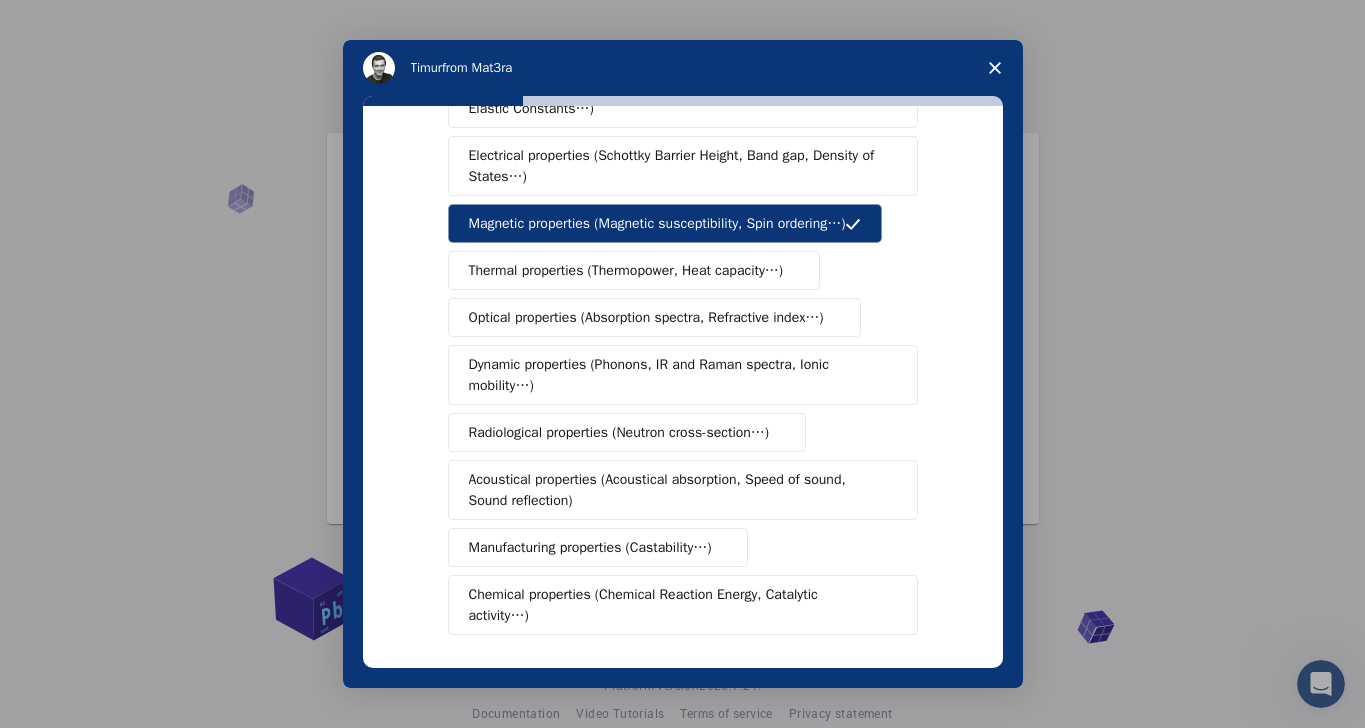 click on "Thermal properties (Thermopower, Heat capacity…)" at bounding box center (626, 270) 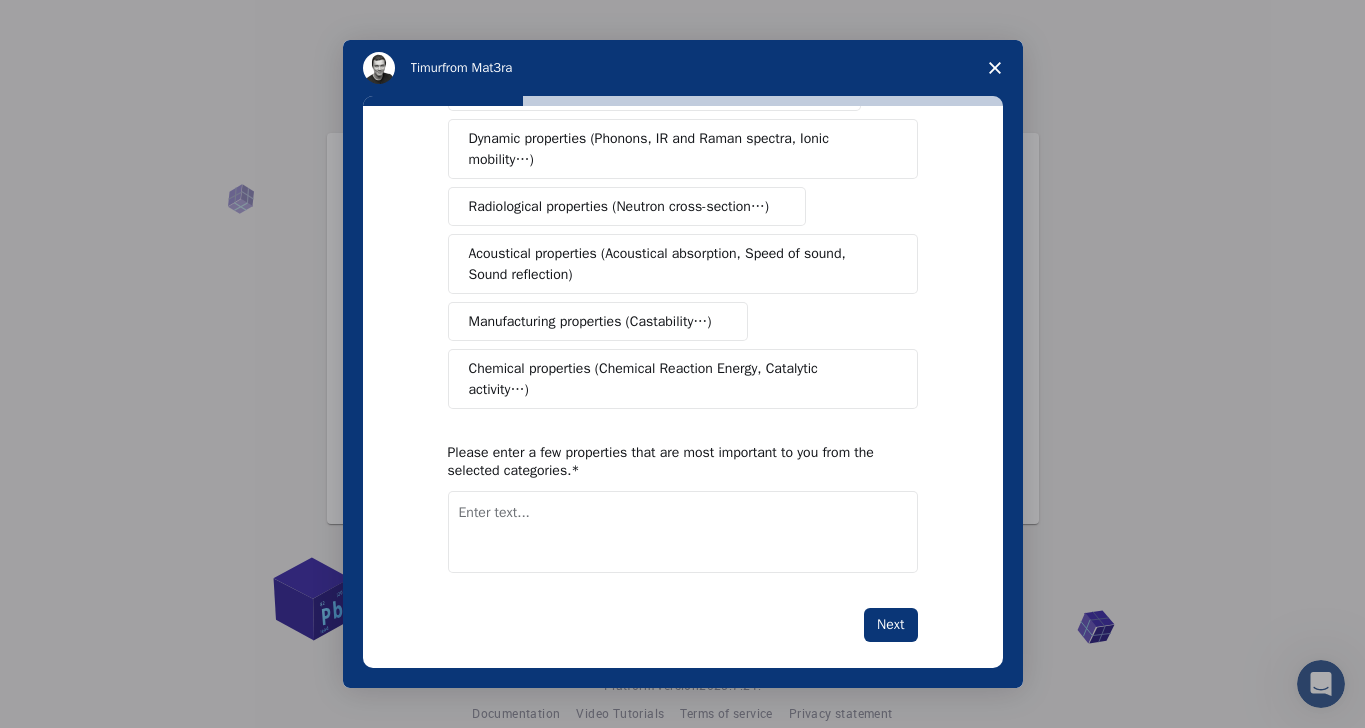 scroll, scrollTop: 341, scrollLeft: 0, axis: vertical 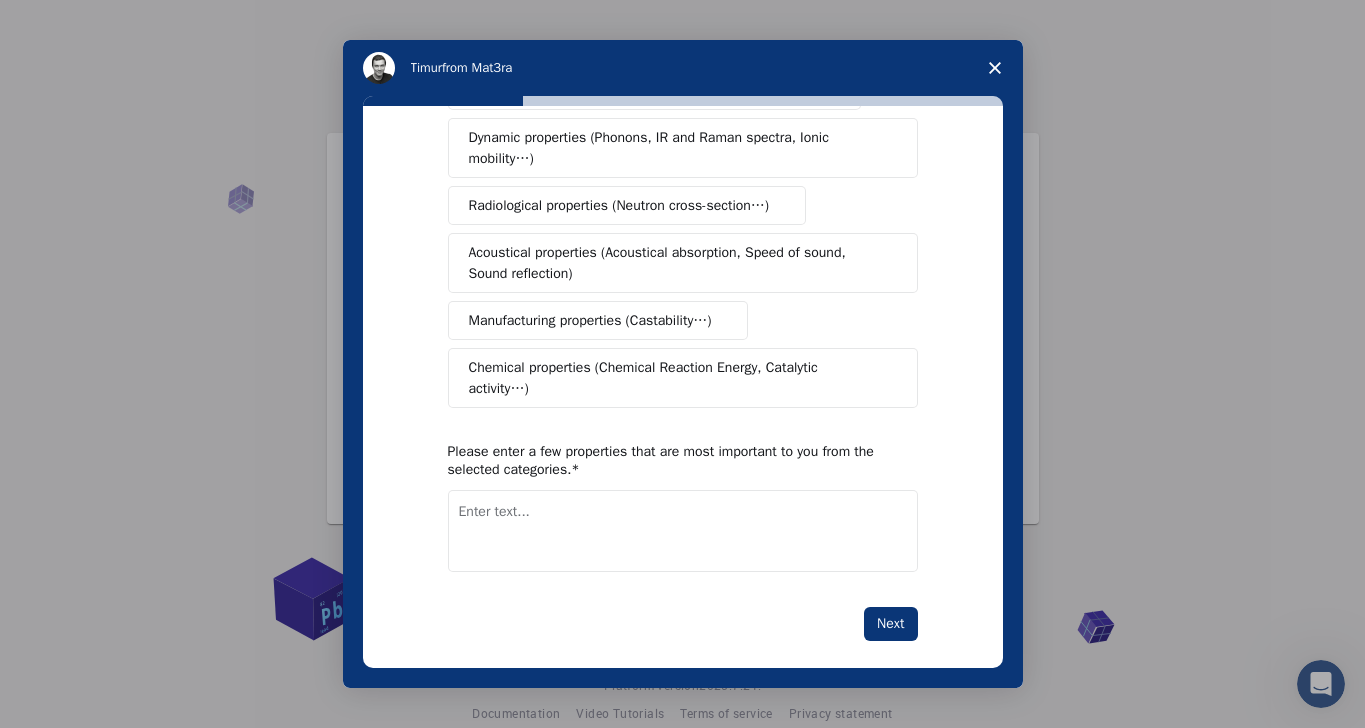 click on "Chemical properties (Chemical Reaction Energy, Catalytic activity…)" at bounding box center (675, 378) 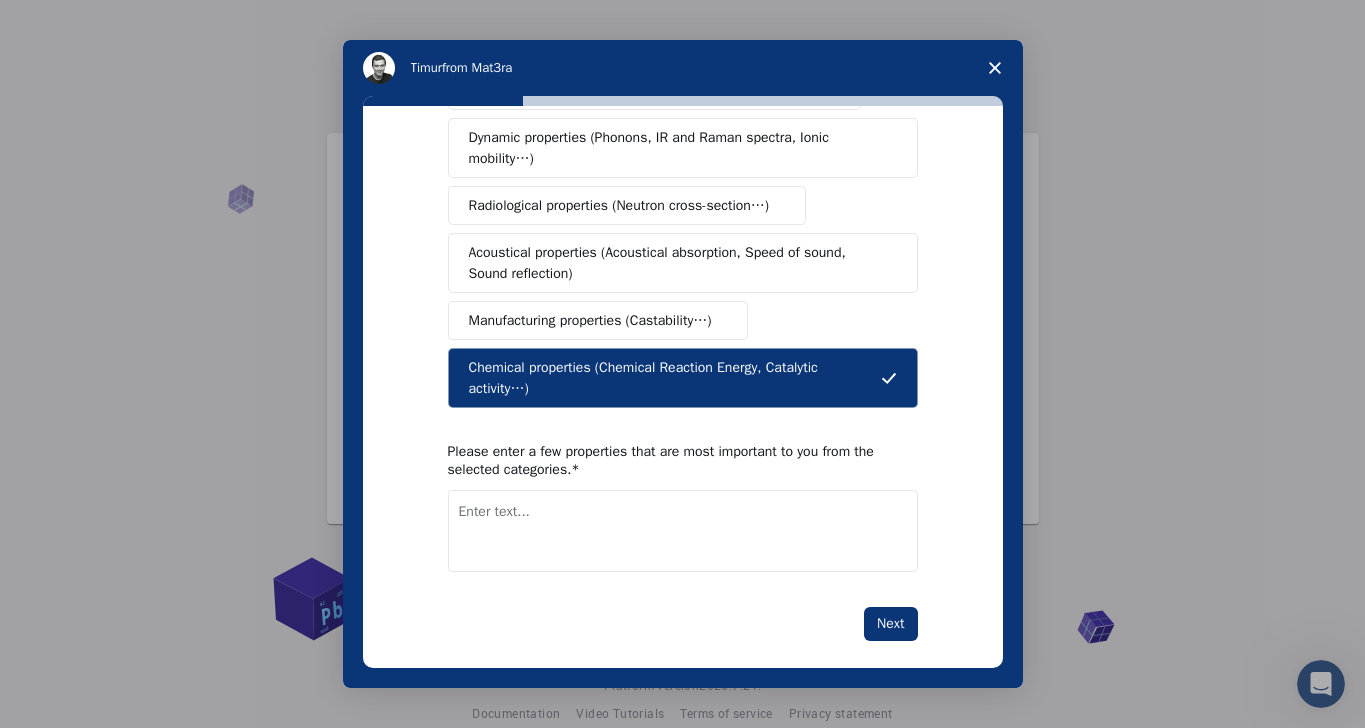 click at bounding box center [683, 531] 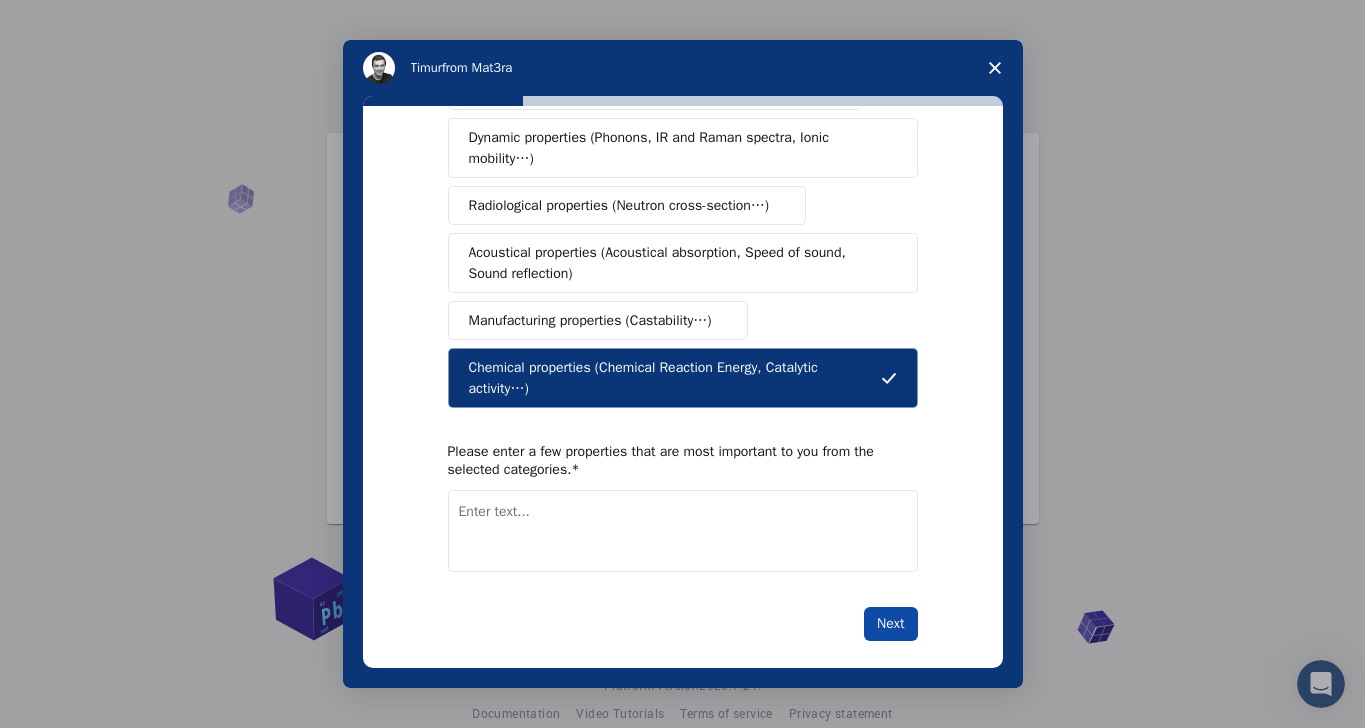 click on "Next" at bounding box center (890, 624) 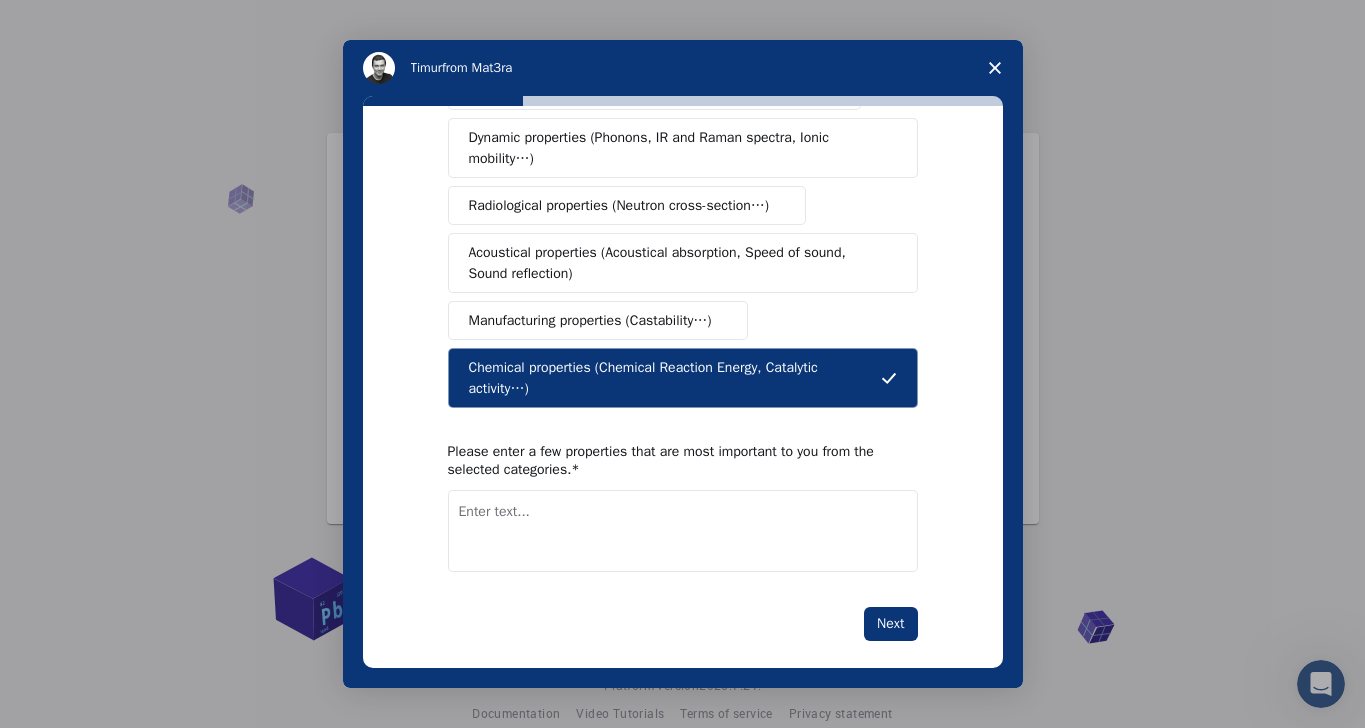 click at bounding box center [683, 531] 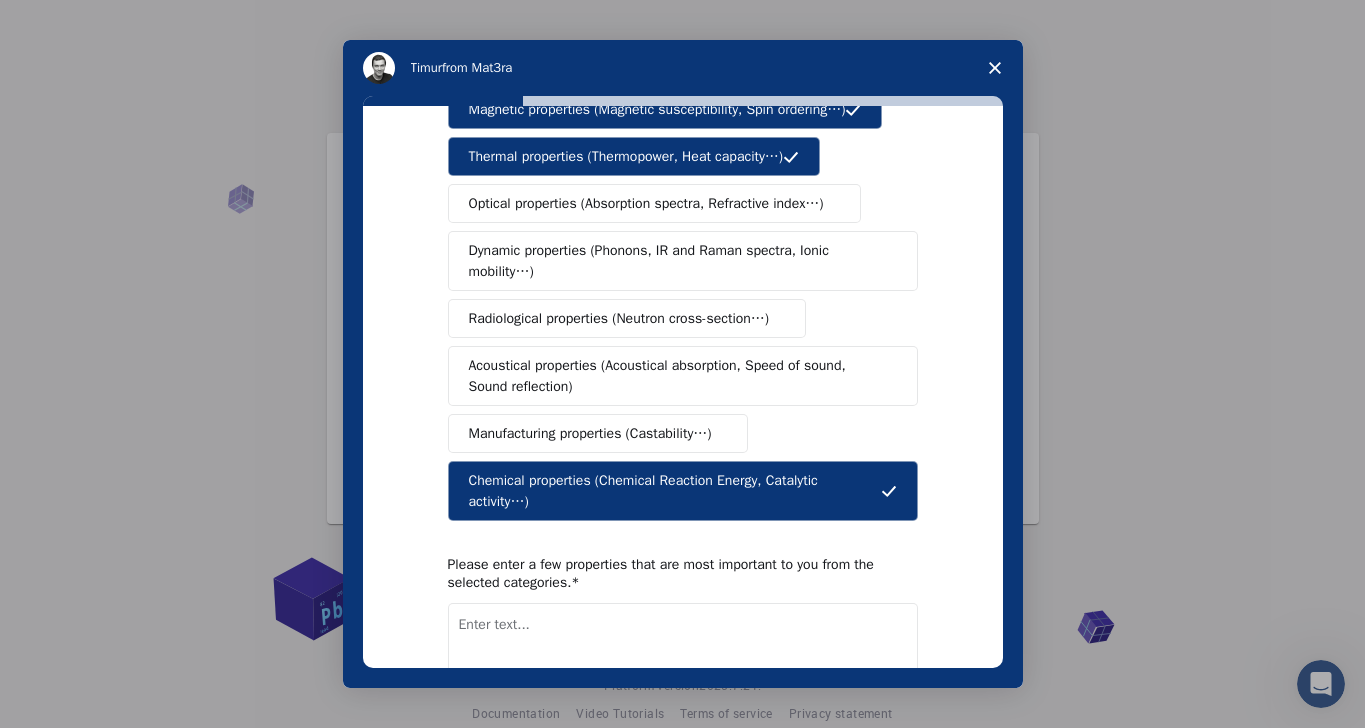 scroll, scrollTop: 341, scrollLeft: 0, axis: vertical 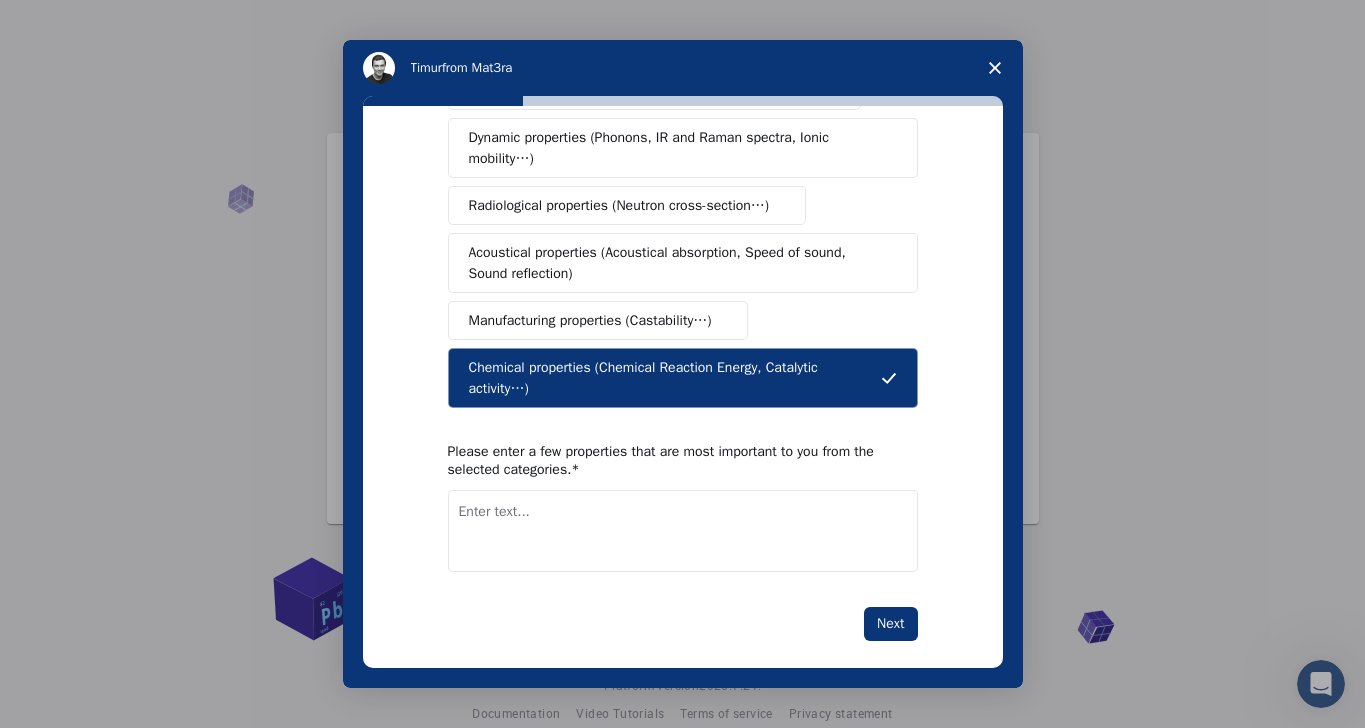 click at bounding box center [683, 531] 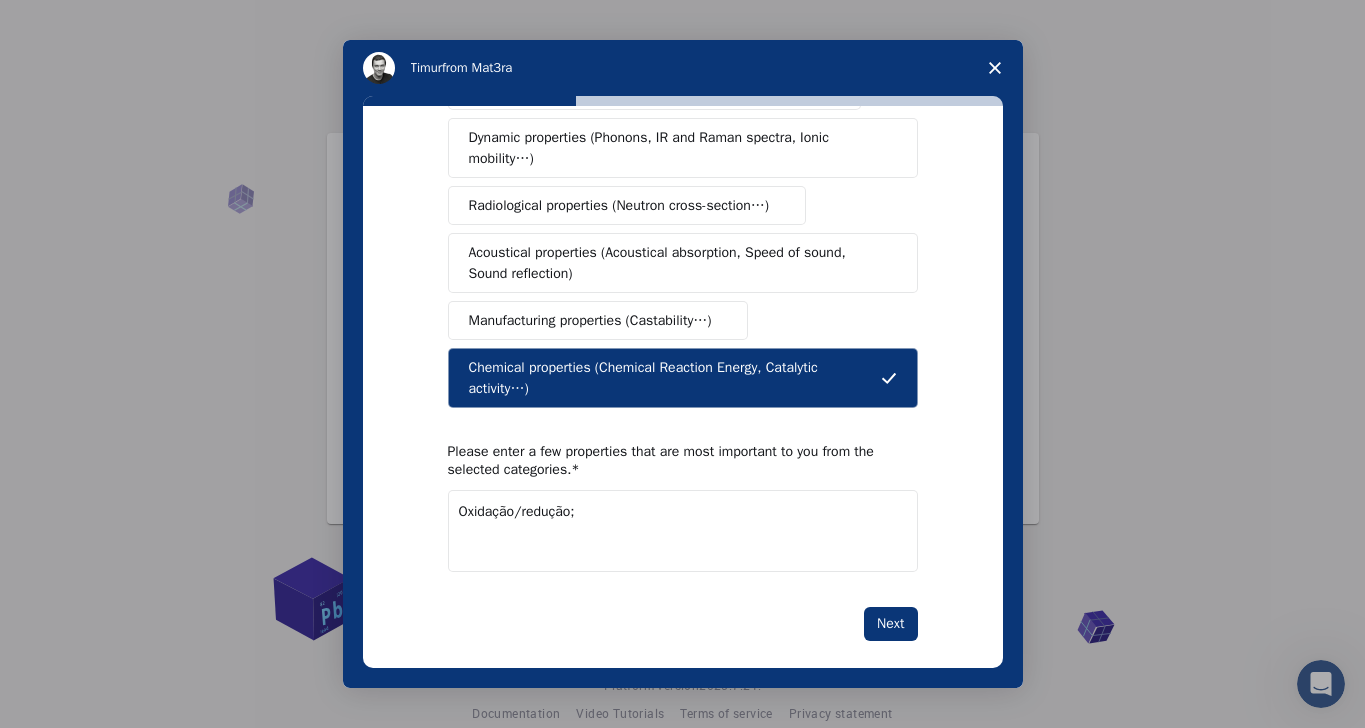 click on "Oxidação/redução;" at bounding box center (683, 531) 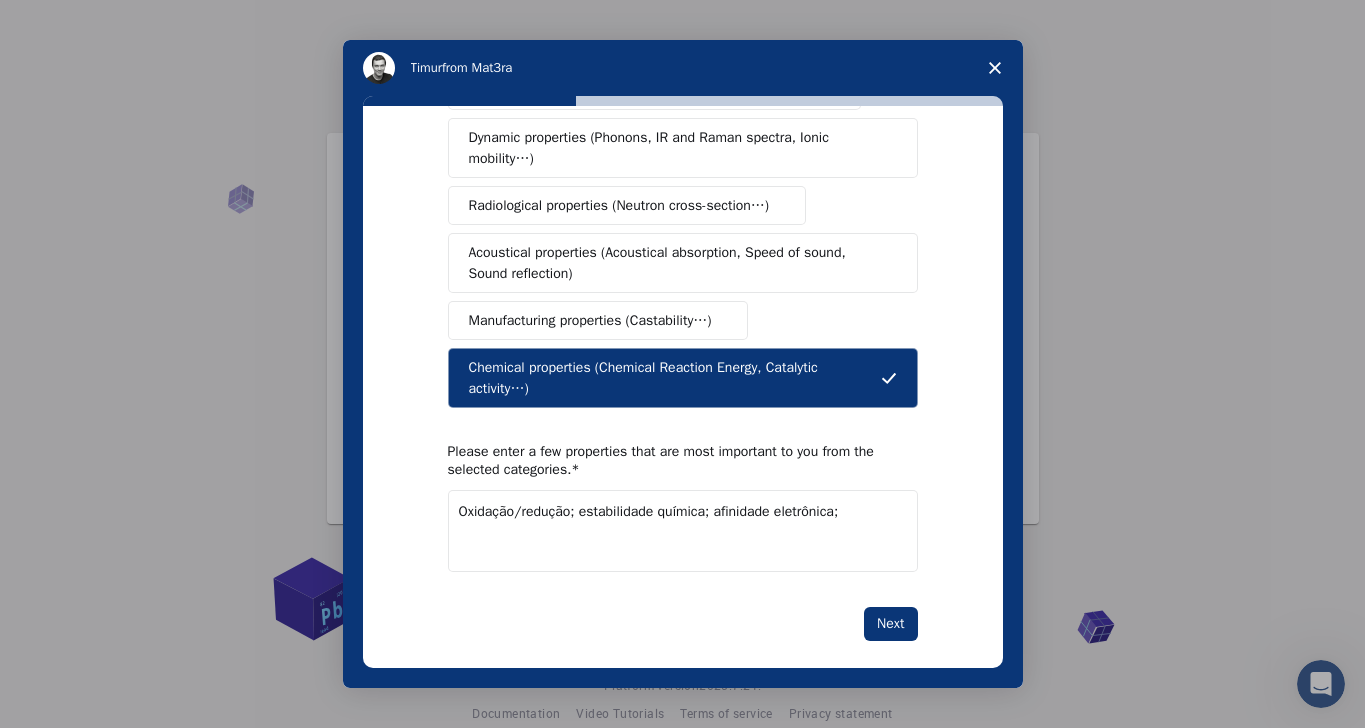 click on "Oxidação/redução; estabilidade química; afinidade eletrônica;" at bounding box center [683, 531] 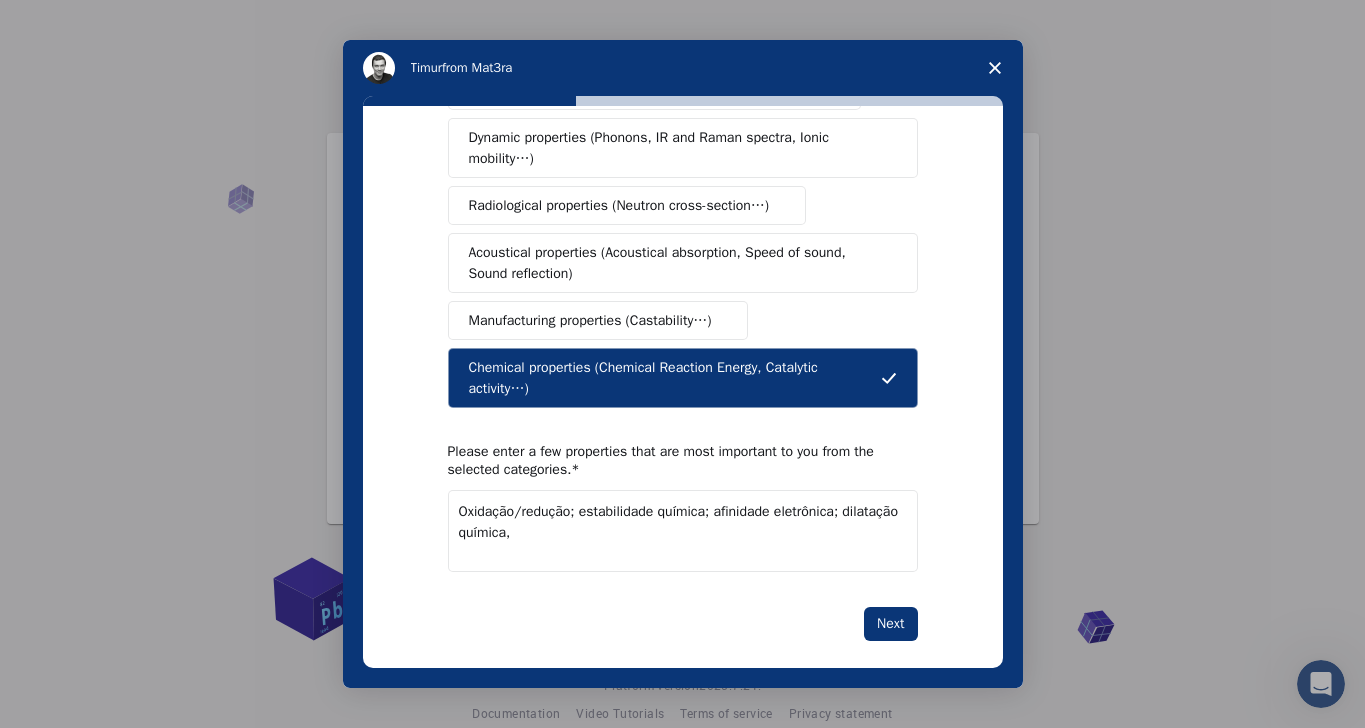 click on "Oxidação/redução; estabilidade química; afinidade eletrônica; dilatação química," at bounding box center (683, 531) 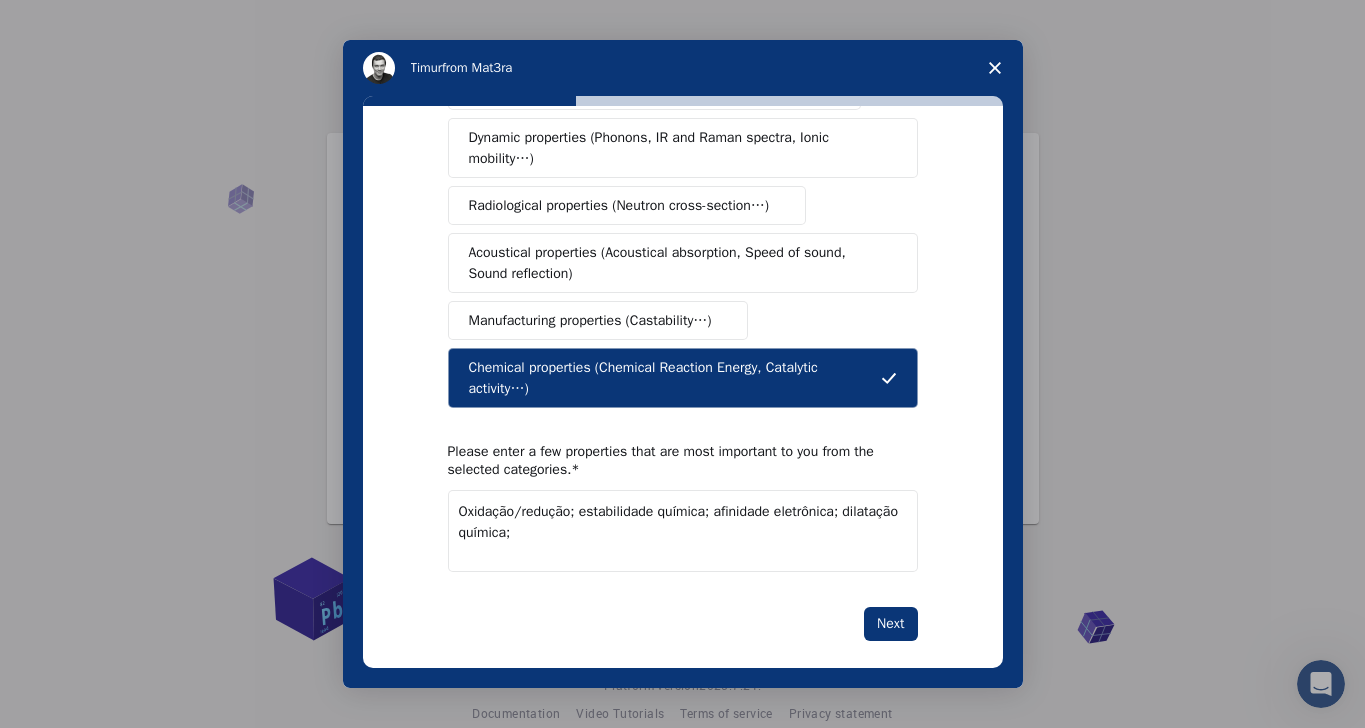 click on "Oxidação/redução; estabilidade química; afinidade eletrônica; dilatação química;" at bounding box center [683, 531] 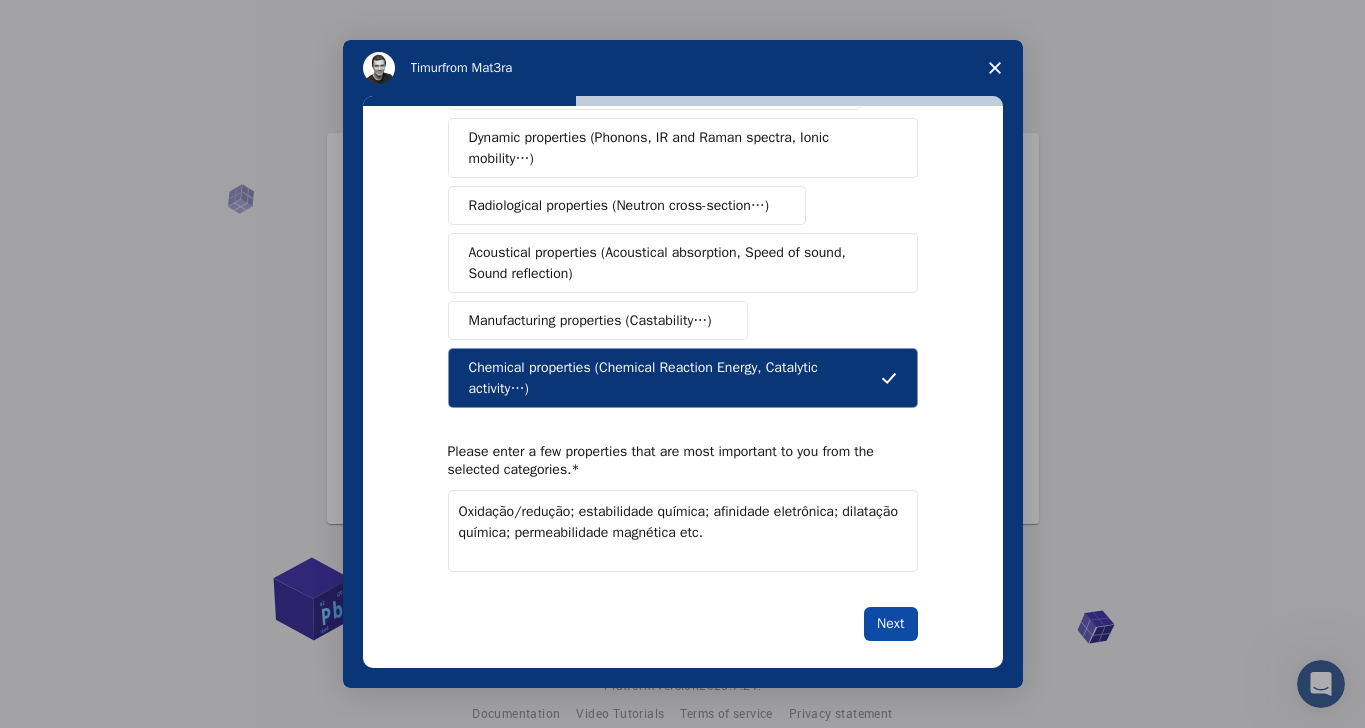 type on "Oxidação/redução; estabilidade química; afinidade eletrônica; dilatação química; permeabilidade magnética etc." 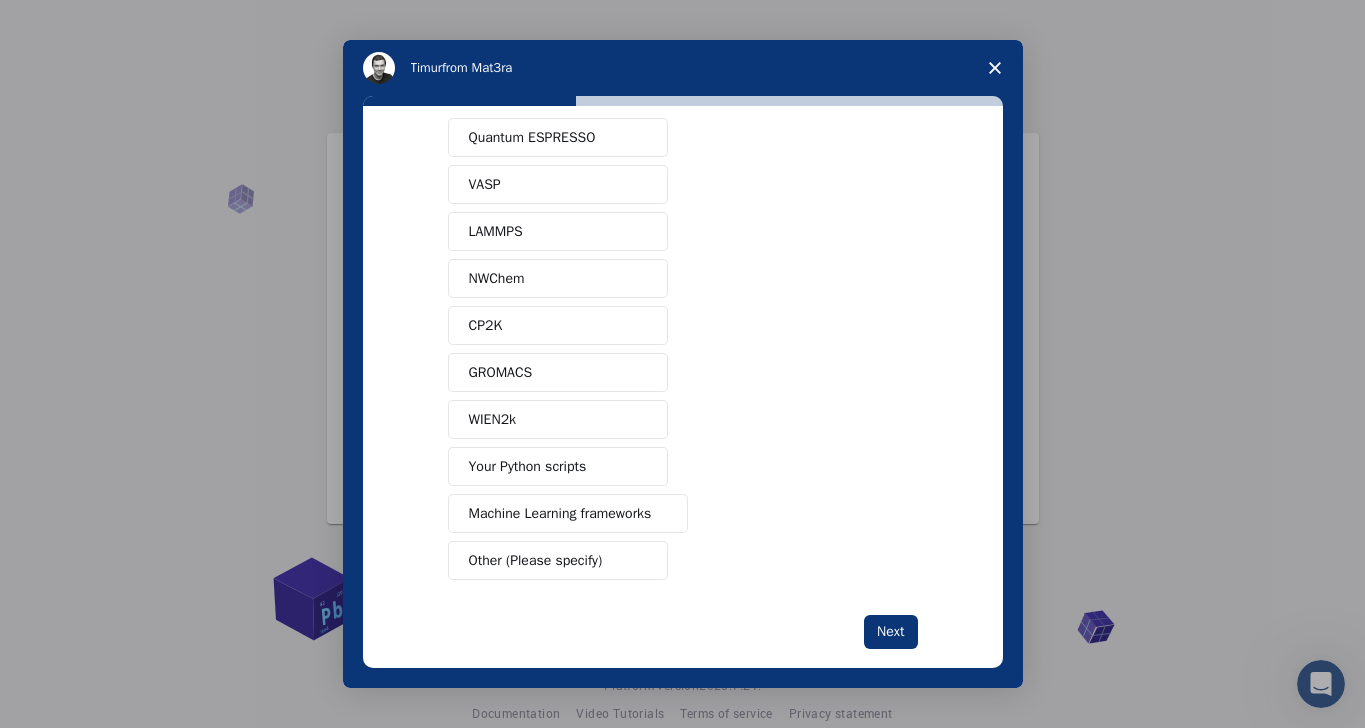 scroll, scrollTop: 93, scrollLeft: 0, axis: vertical 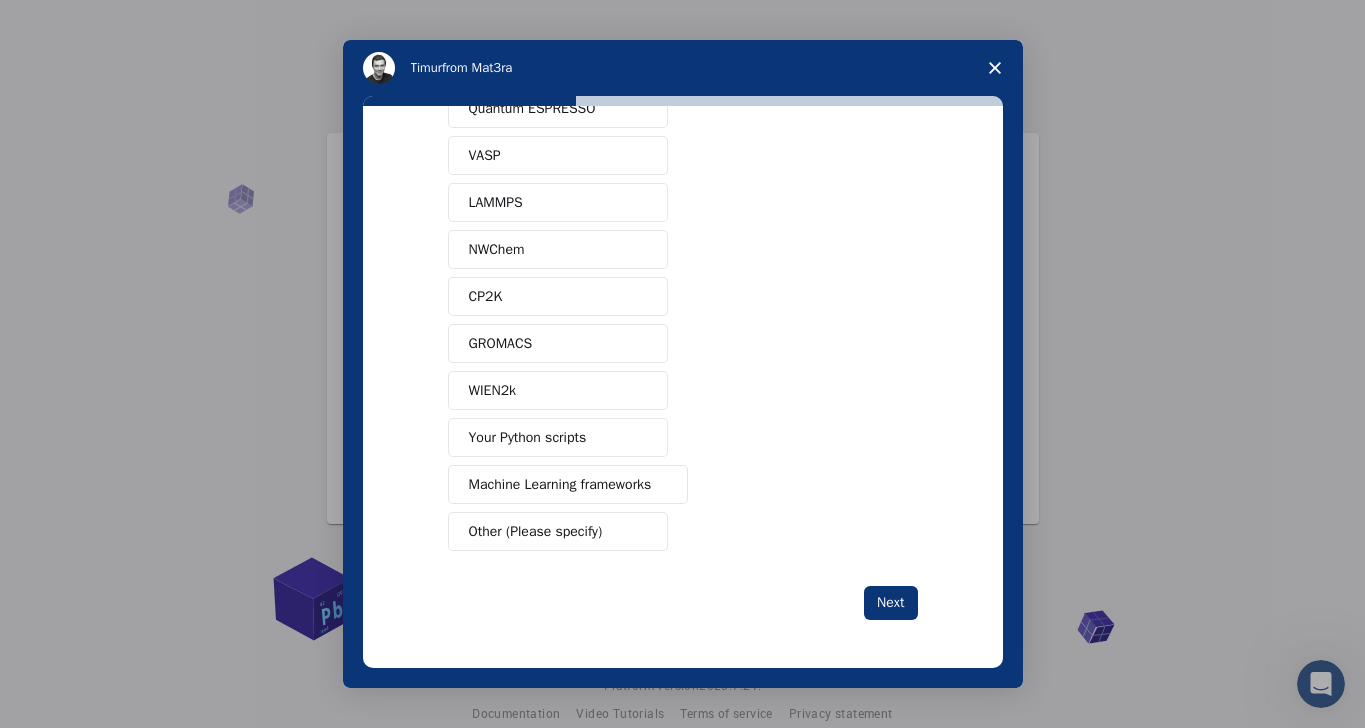 click on "Your Python scripts" at bounding box center (558, 437) 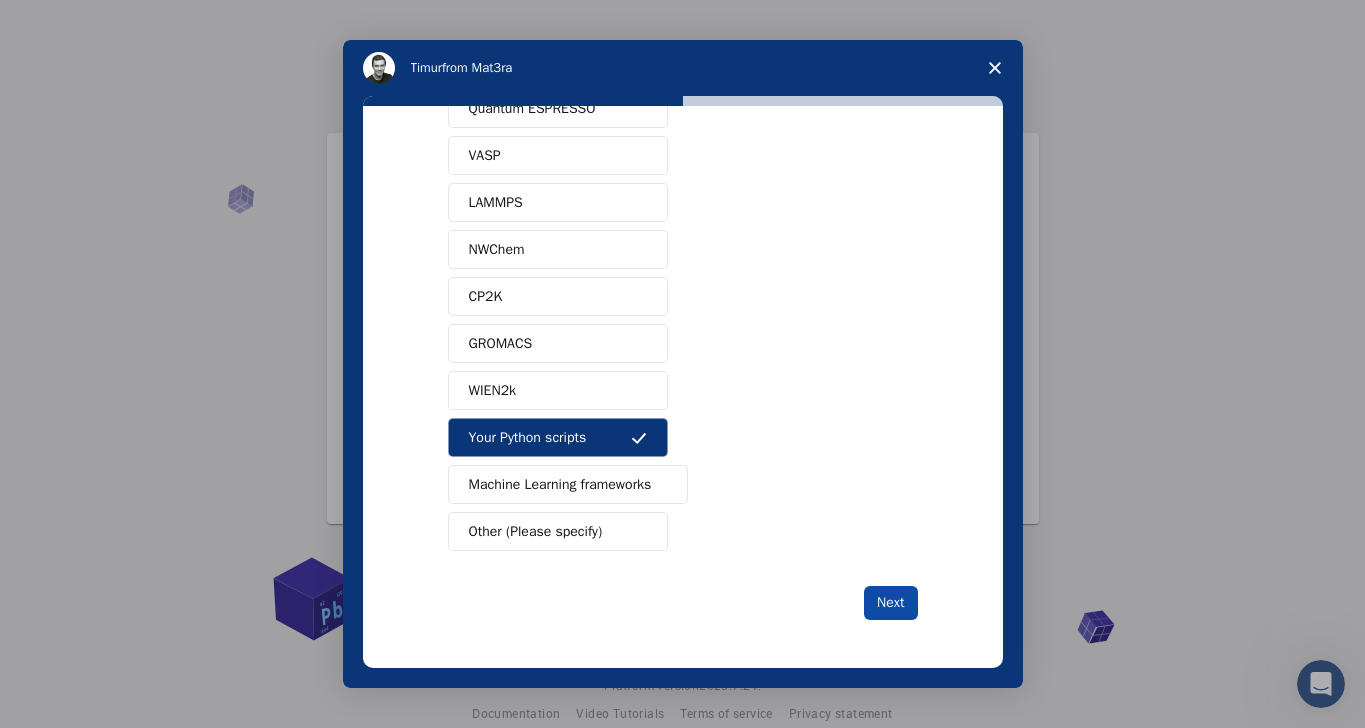 click on "Next" at bounding box center [890, 603] 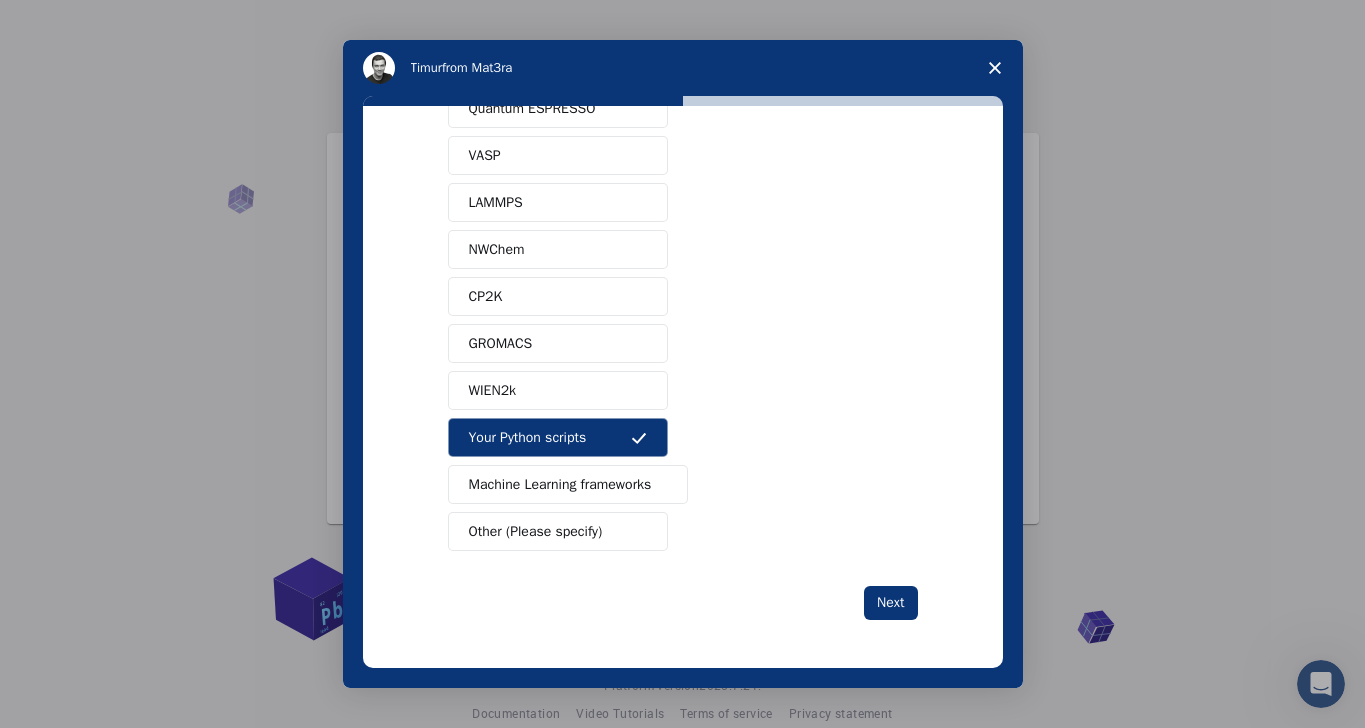 scroll, scrollTop: 0, scrollLeft: 0, axis: both 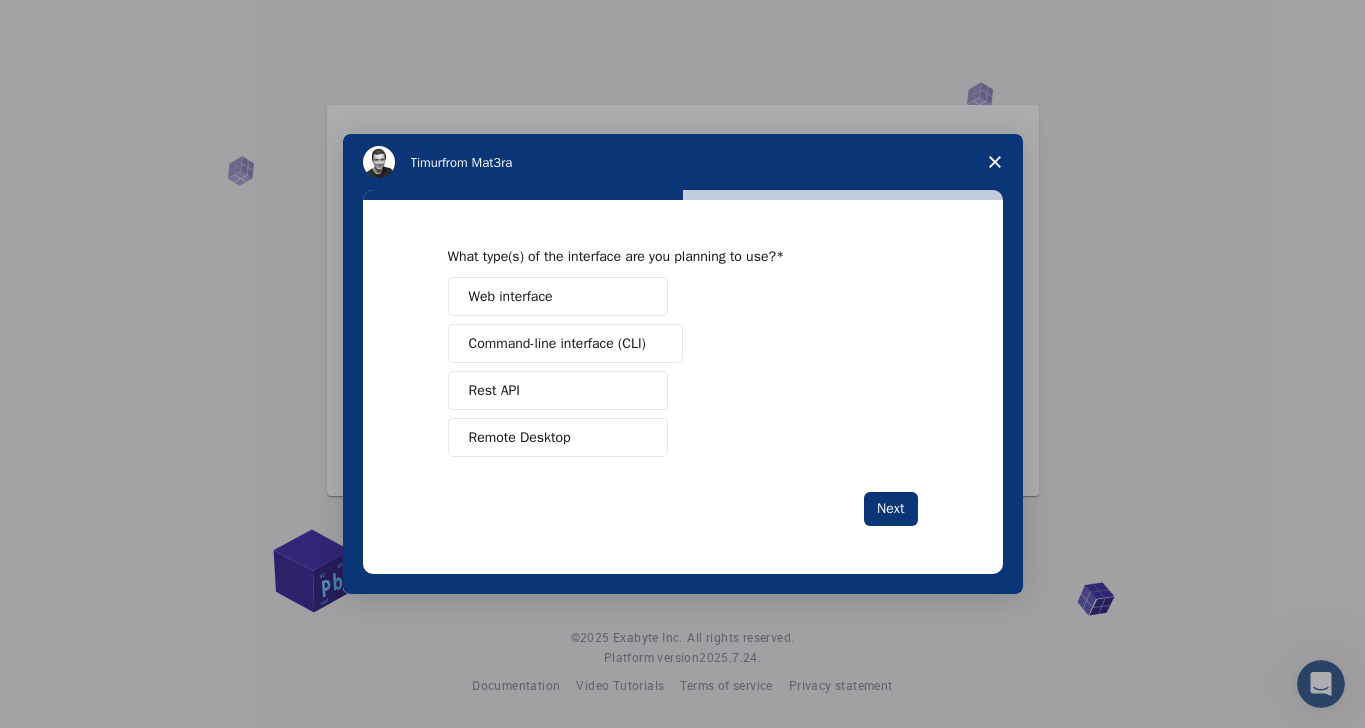 click on "Remote Desktop" at bounding box center (558, 437) 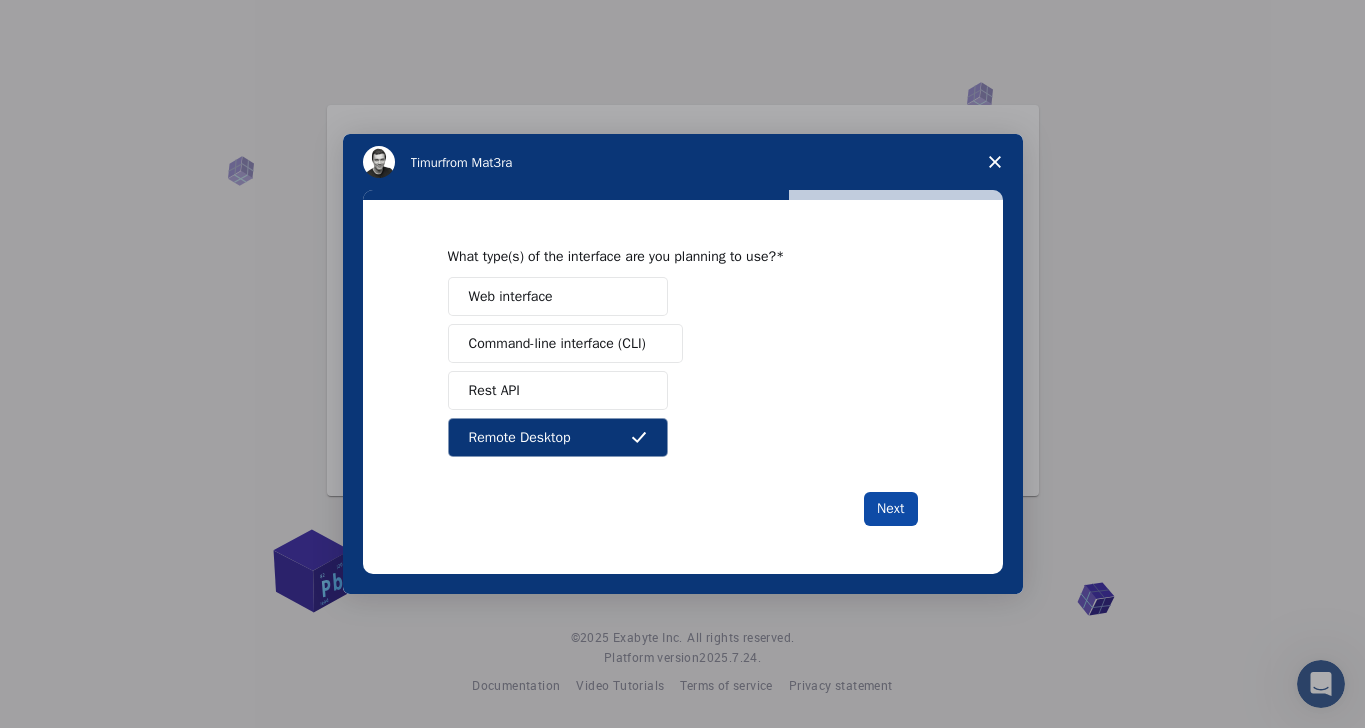 click on "Next" at bounding box center [890, 509] 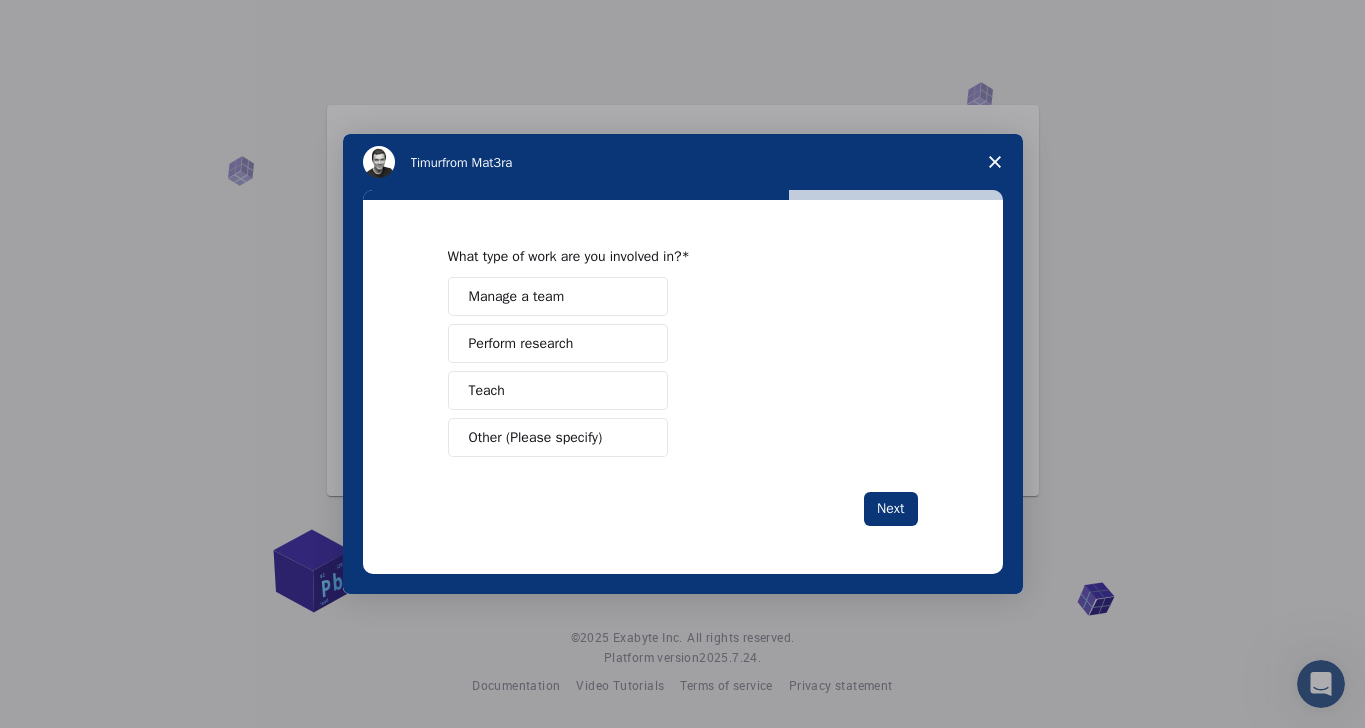 click on "Other (Please specify)" at bounding box center [558, 437] 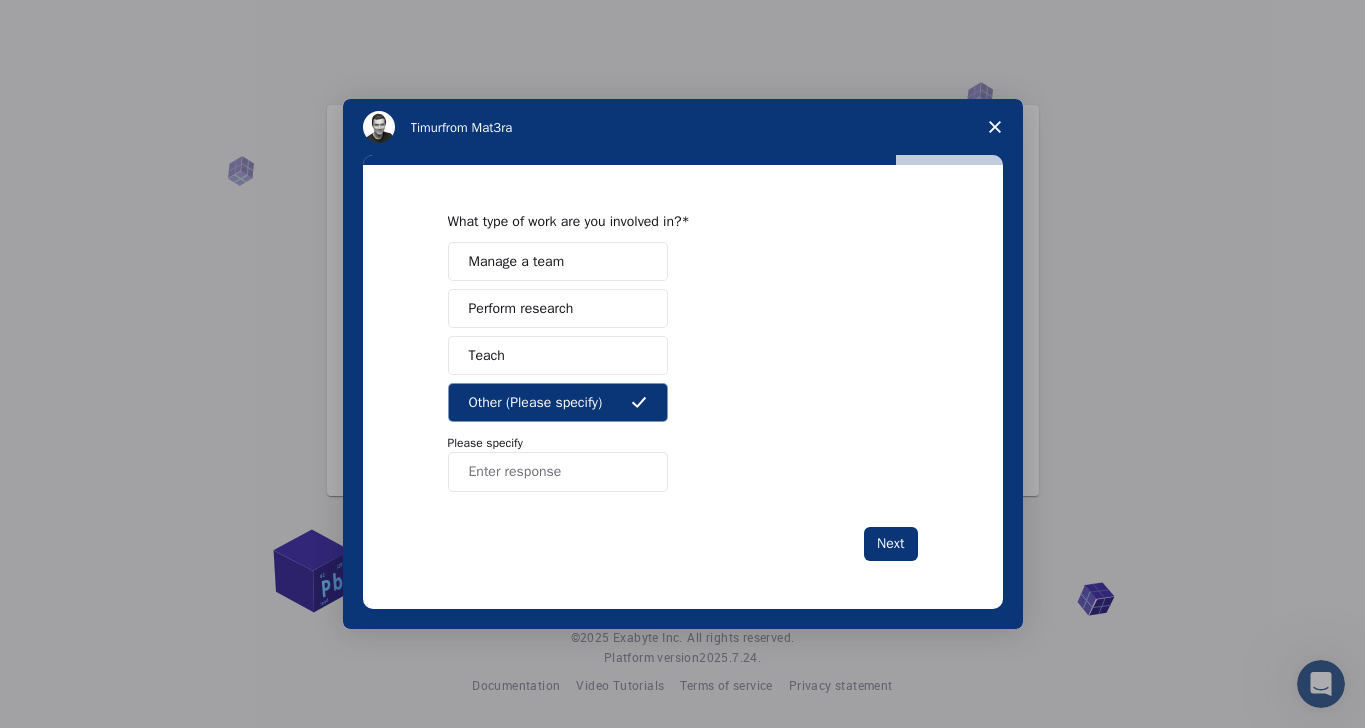 click at bounding box center (558, 472) 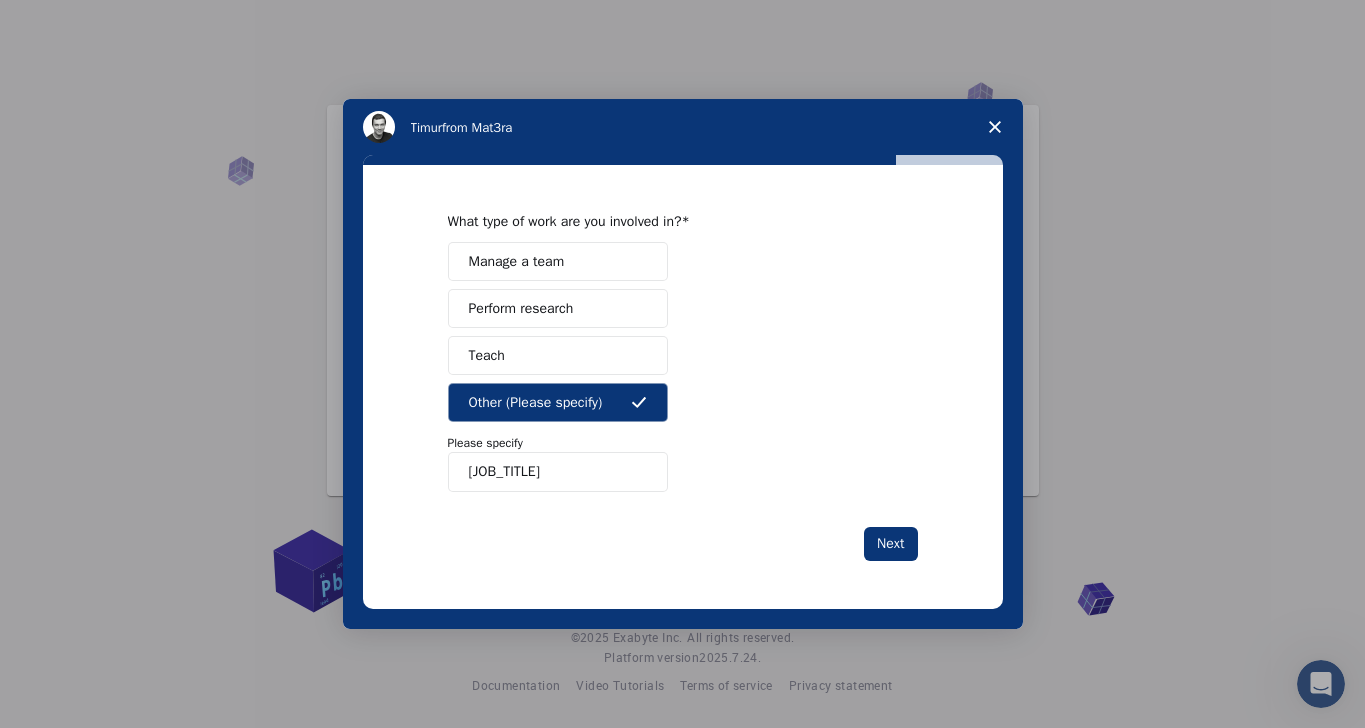 type on "Graduating research" 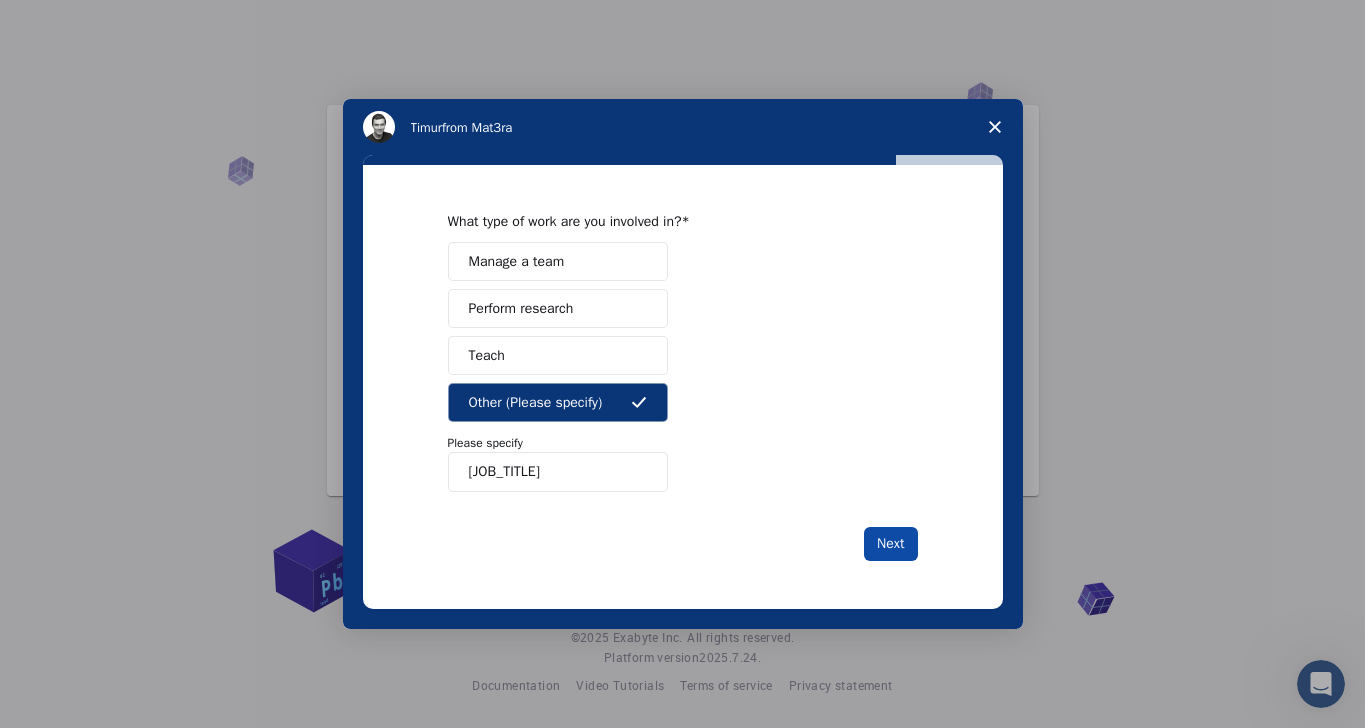 click on "Next" at bounding box center (890, 544) 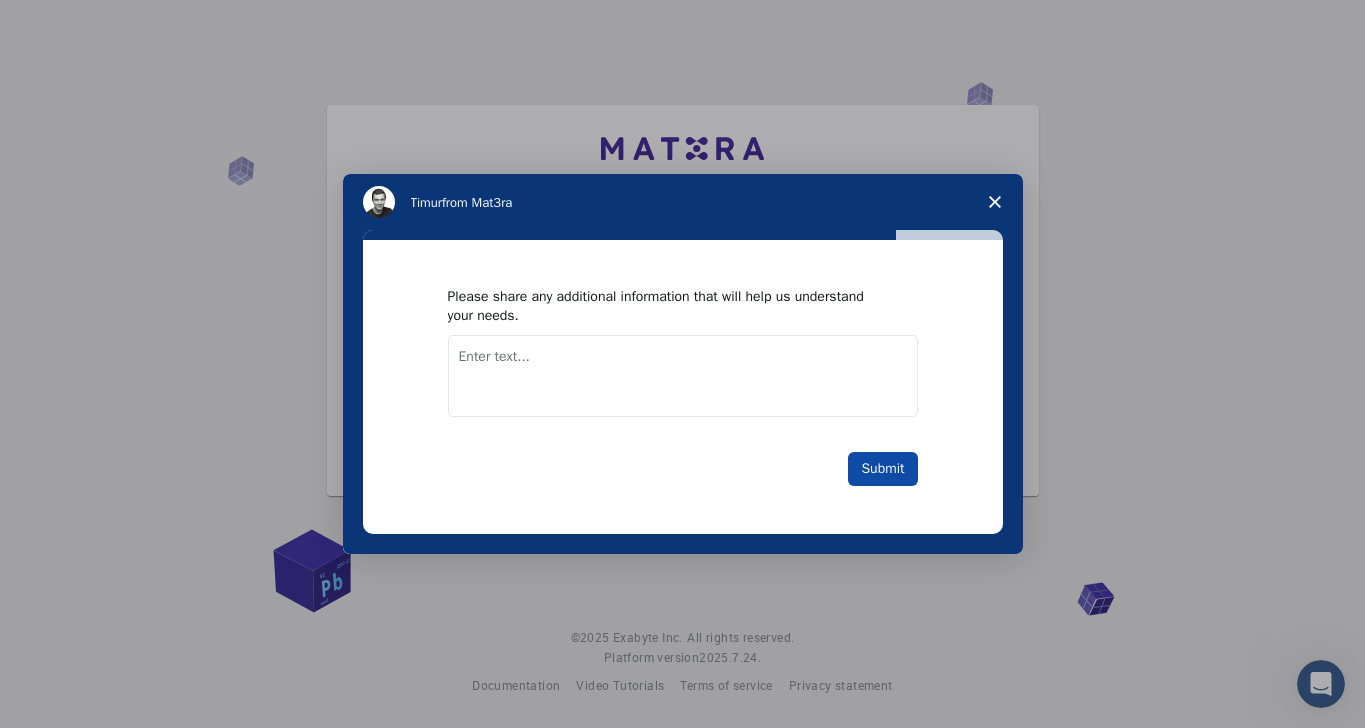 click on "Submit" at bounding box center [882, 469] 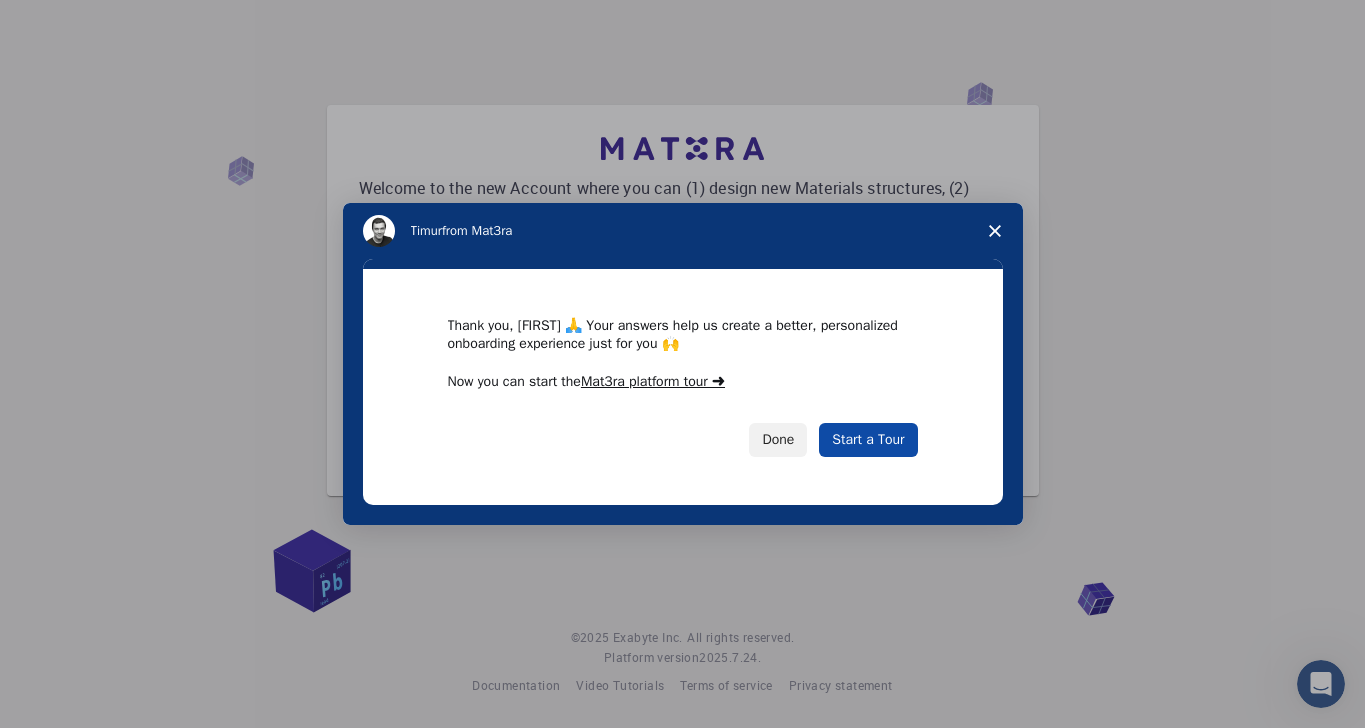 click on "Start a Tour" at bounding box center (868, 440) 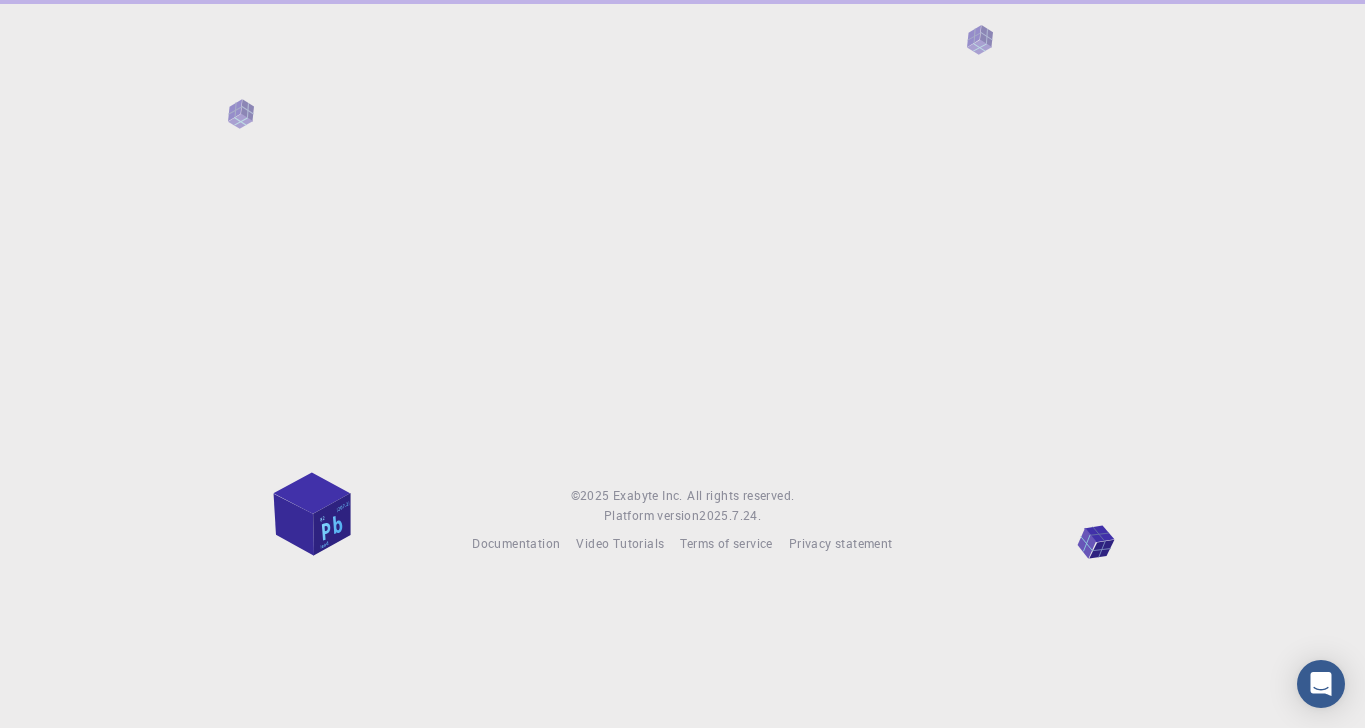 scroll, scrollTop: 0, scrollLeft: 0, axis: both 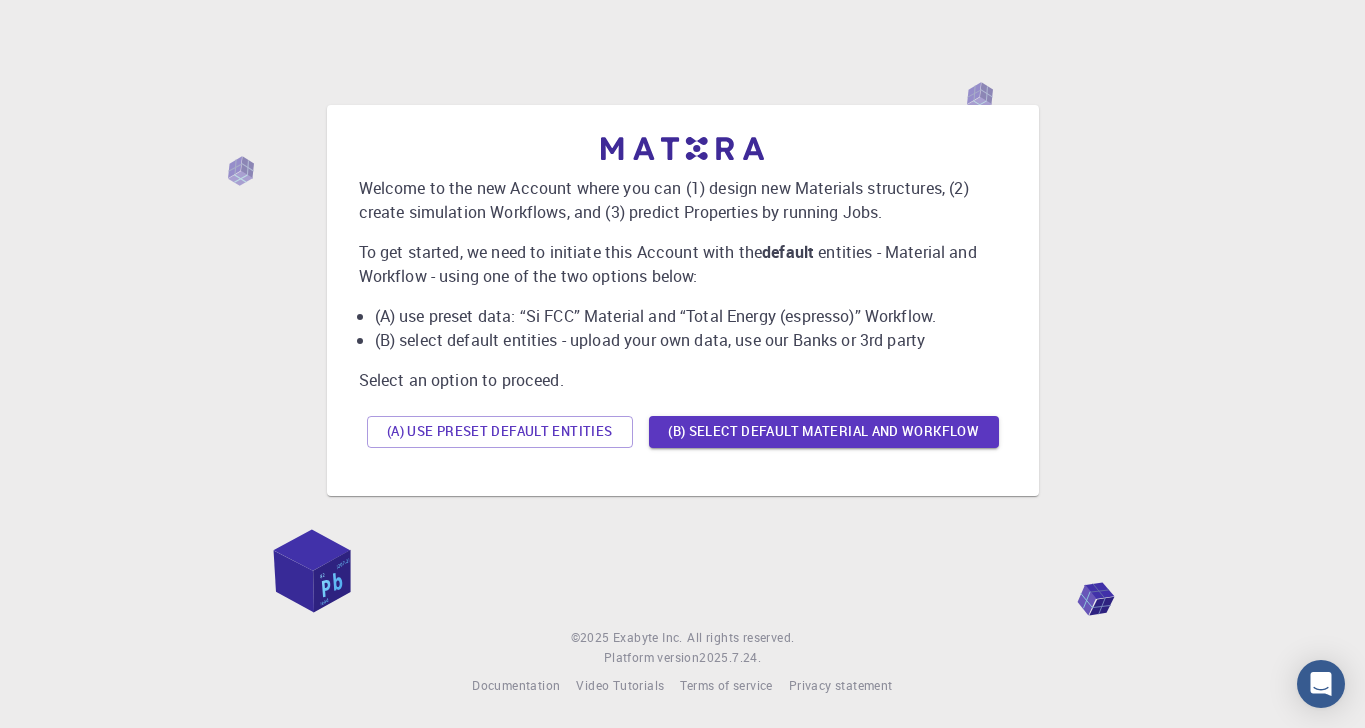 click on "Welcome to the new Account where you can (1) design new Materials structures, (2) create simulation Workflows, and (3) predict Properties by running Jobs. To get started, we need to initiate this Account with the  default   entities - Material and Workflow - using one of the two options below: (A) use preset data: “Si FCC” Material and “Total Energy (espresso)” Workflow. (B) select default entities - upload your own data, use our Banks or 3rd party Select an option to proceed. (A) Use preset default entities (B) Select default material and workflow" at bounding box center [682, 300] 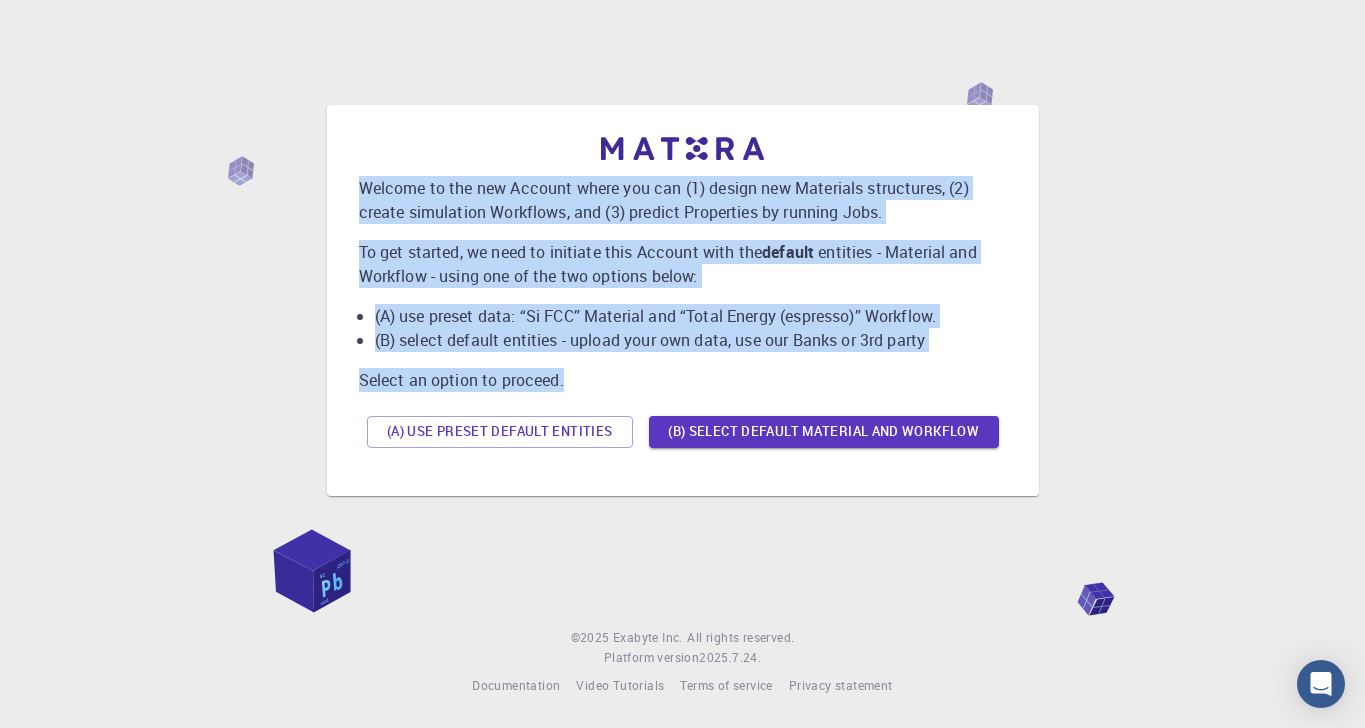 drag, startPoint x: 359, startPoint y: 98, endPoint x: 801, endPoint y: 428, distance: 551.6013 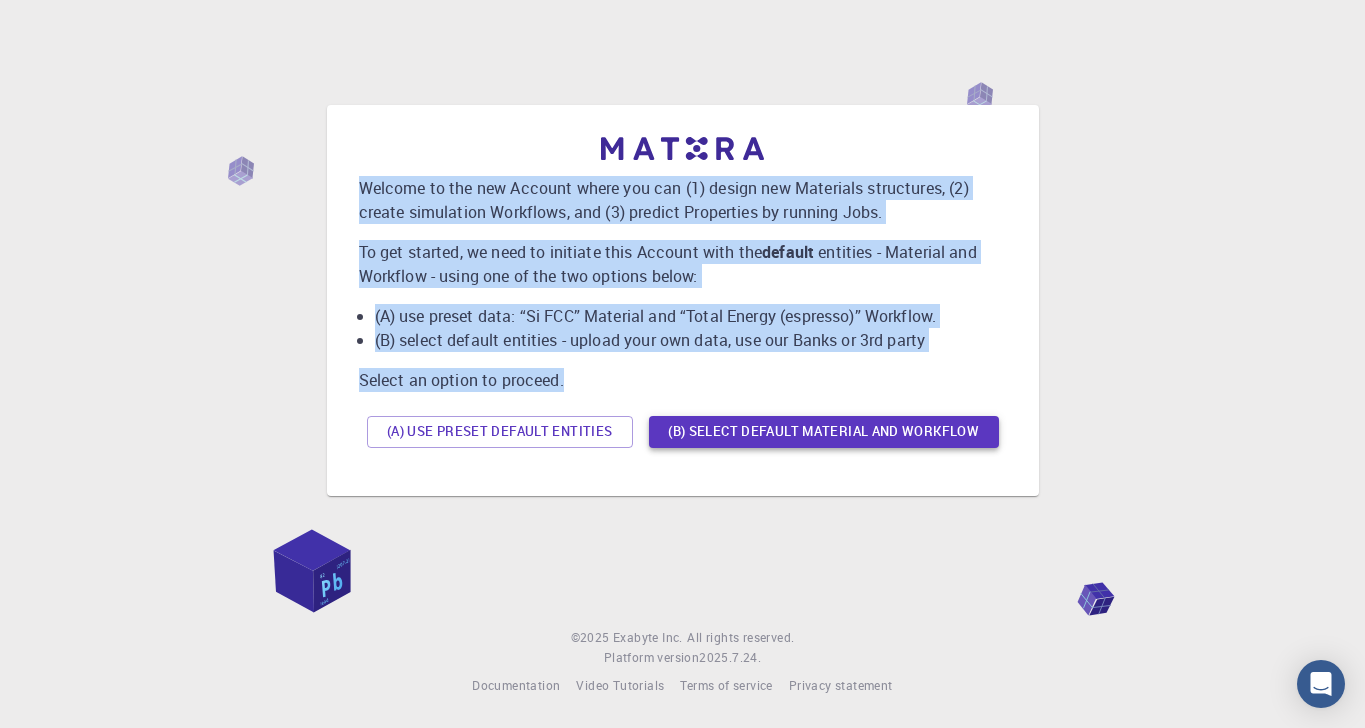 click on "(B) Select default material and workflow" at bounding box center [824, 432] 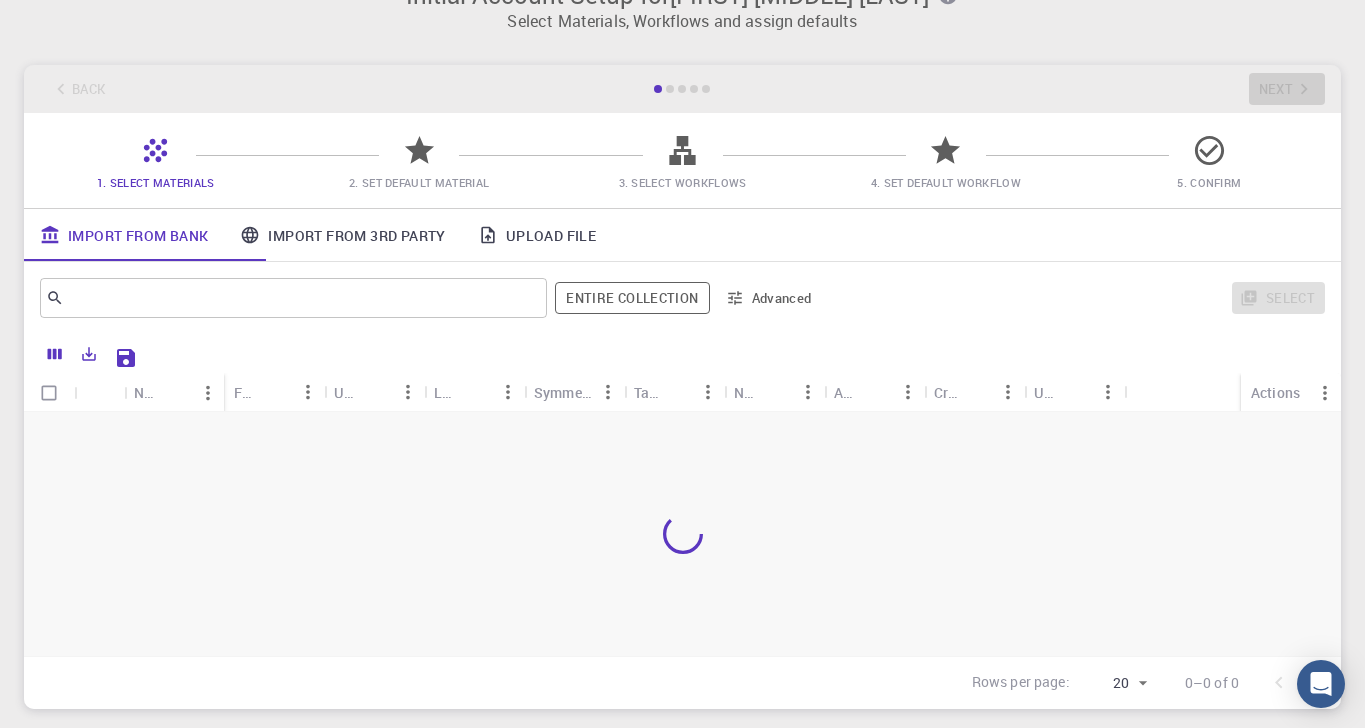 scroll, scrollTop: 95, scrollLeft: 0, axis: vertical 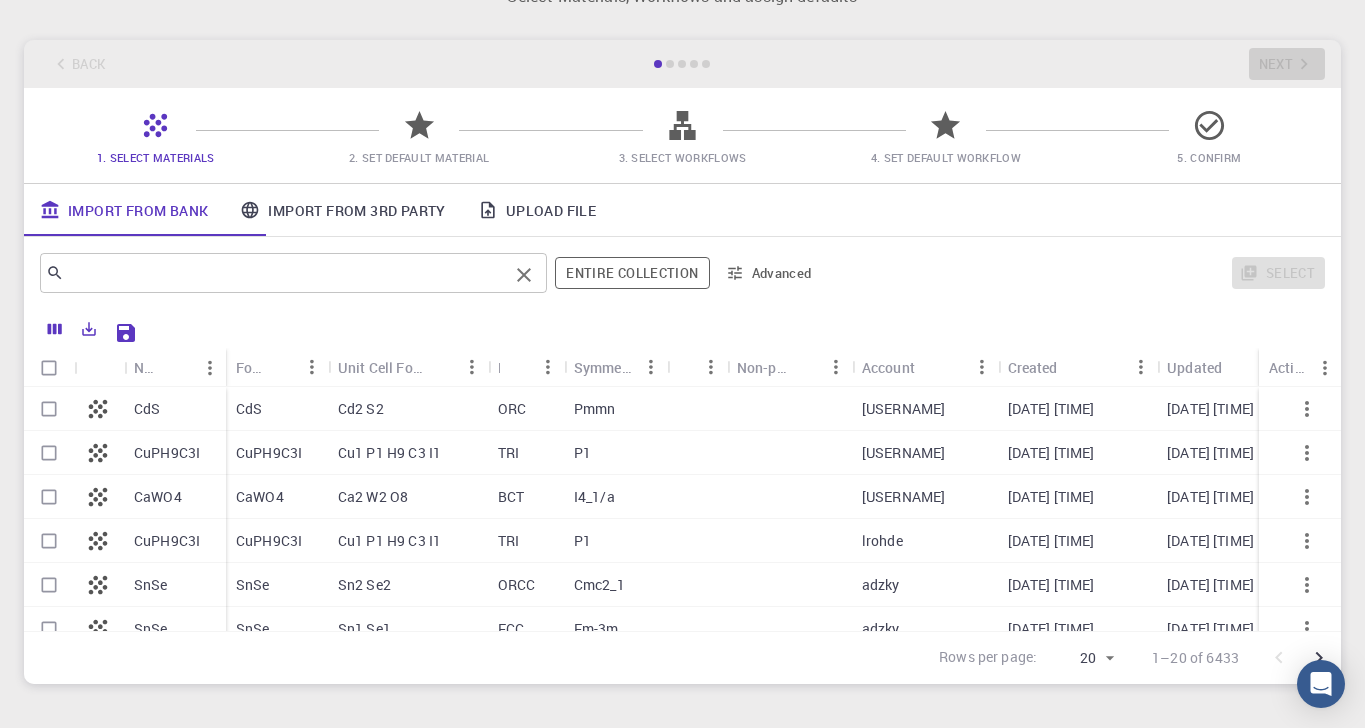 click at bounding box center (286, 273) 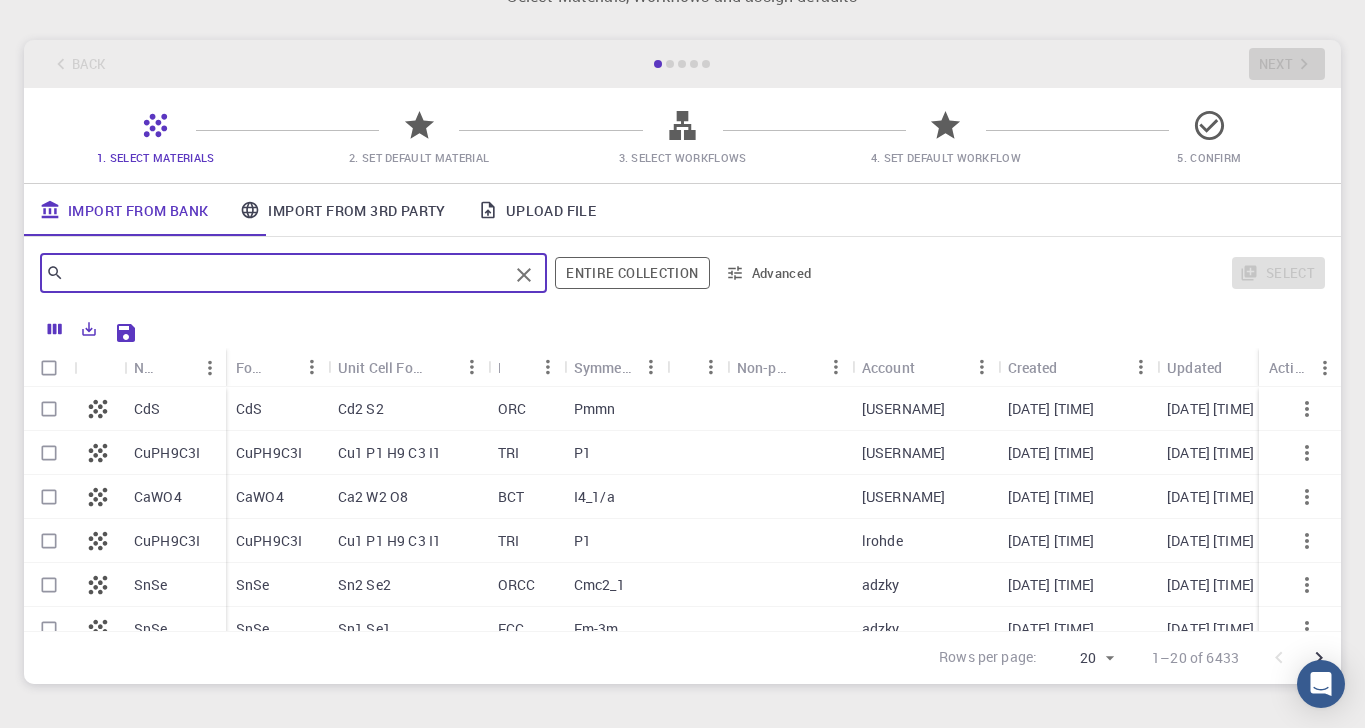 click on "Import From 3rd Party" at bounding box center (342, 210) 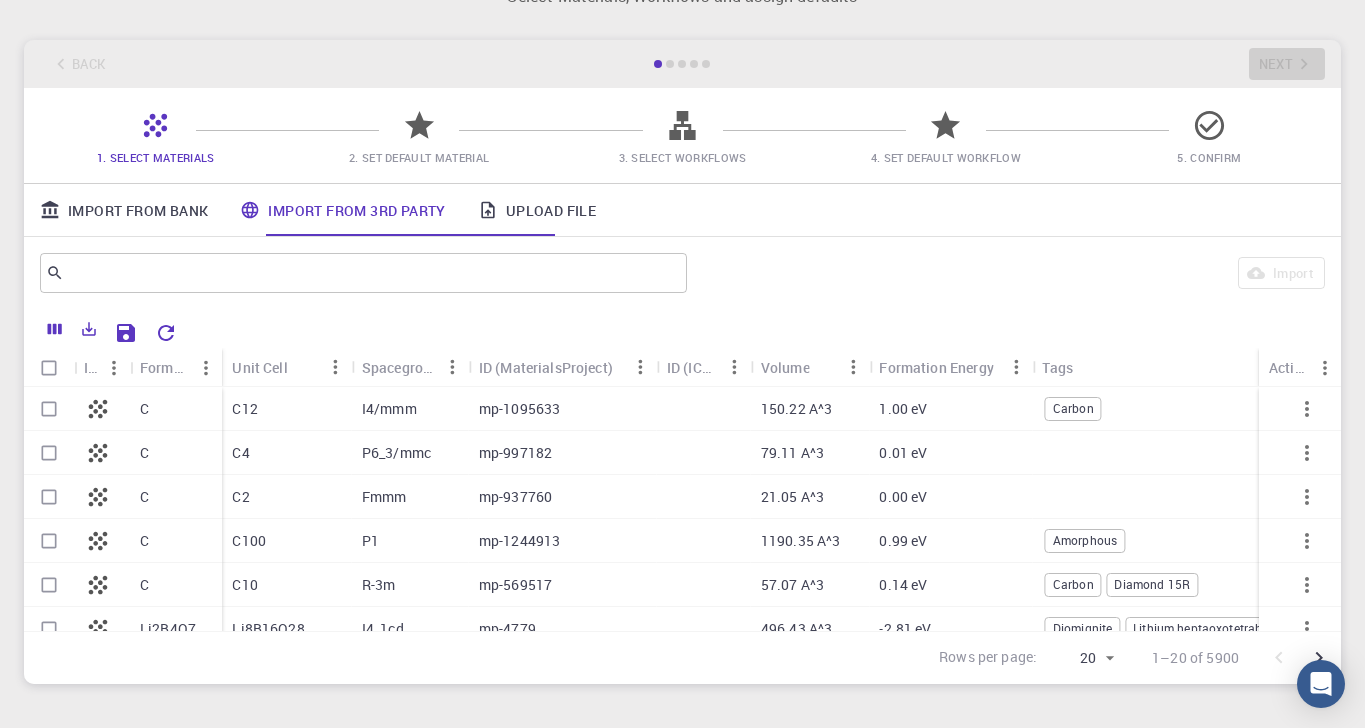 click on "Import From Bank" at bounding box center [124, 210] 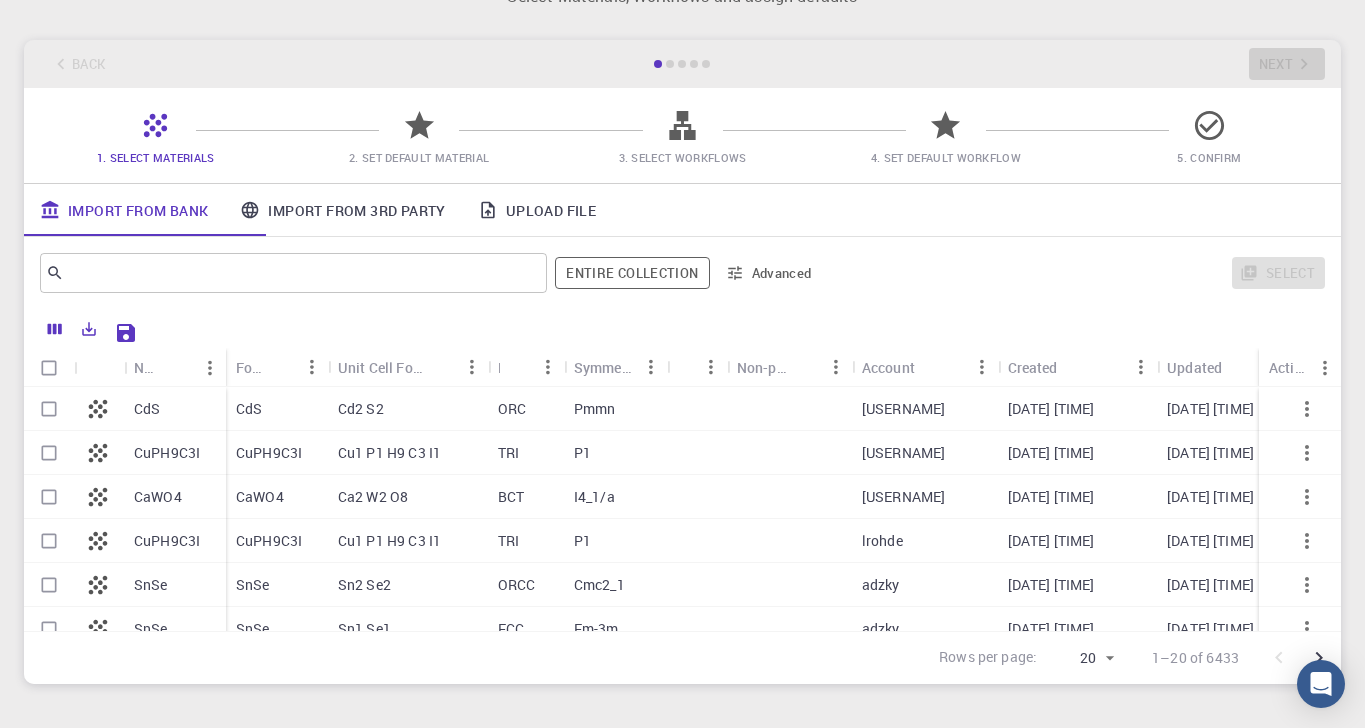 scroll, scrollTop: 636, scrollLeft: 0, axis: vertical 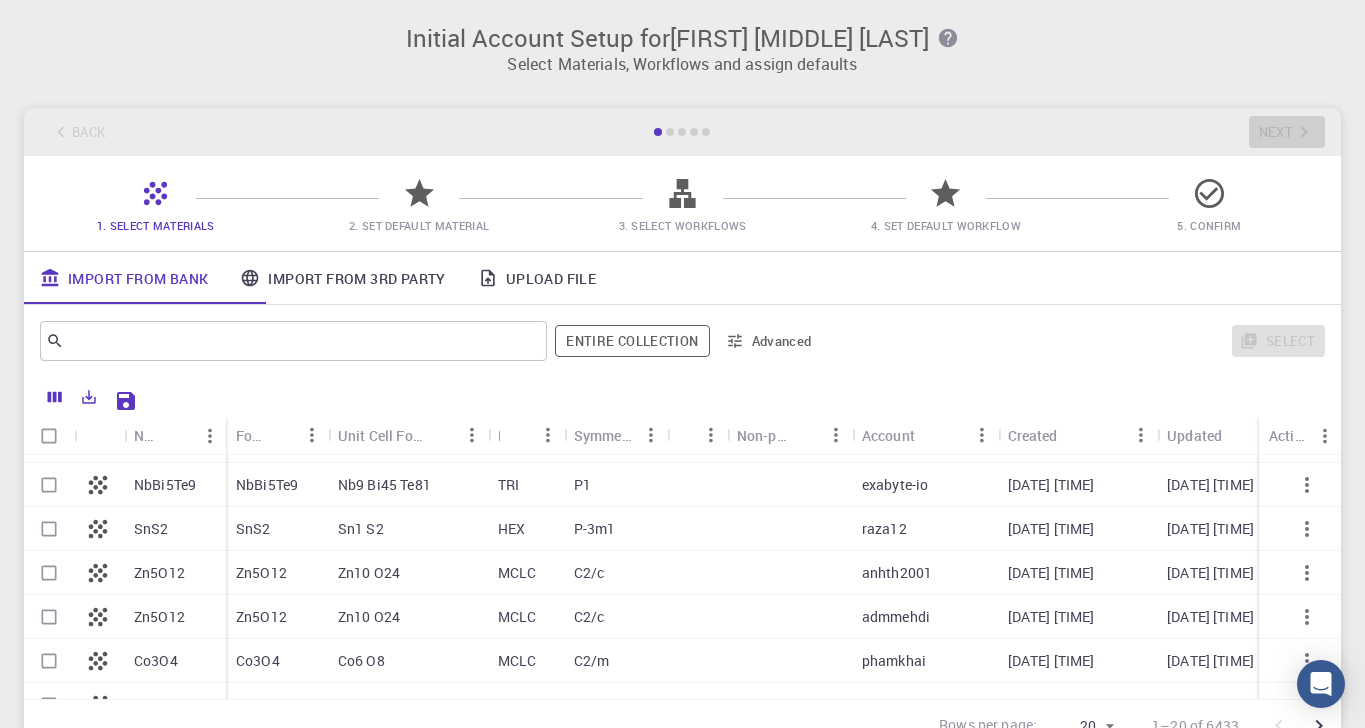click on "SnS2" at bounding box center (175, 529) 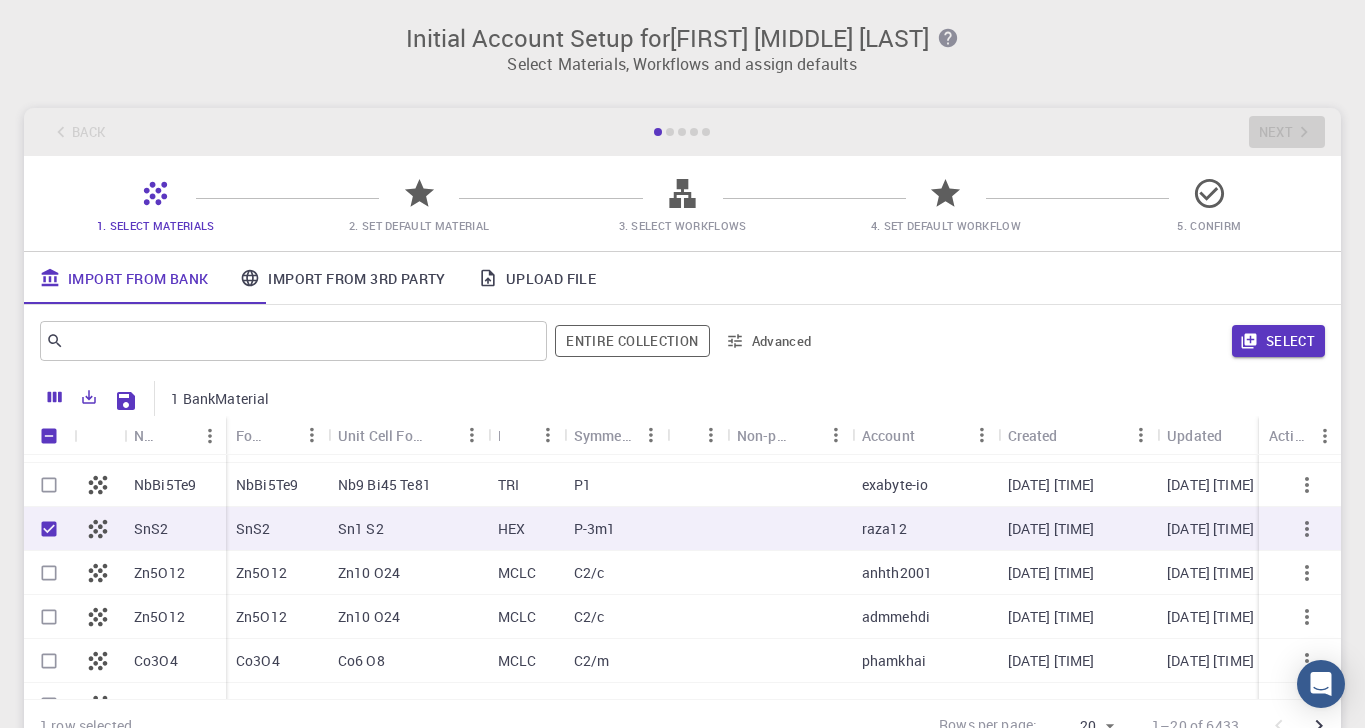 checkbox on "true" 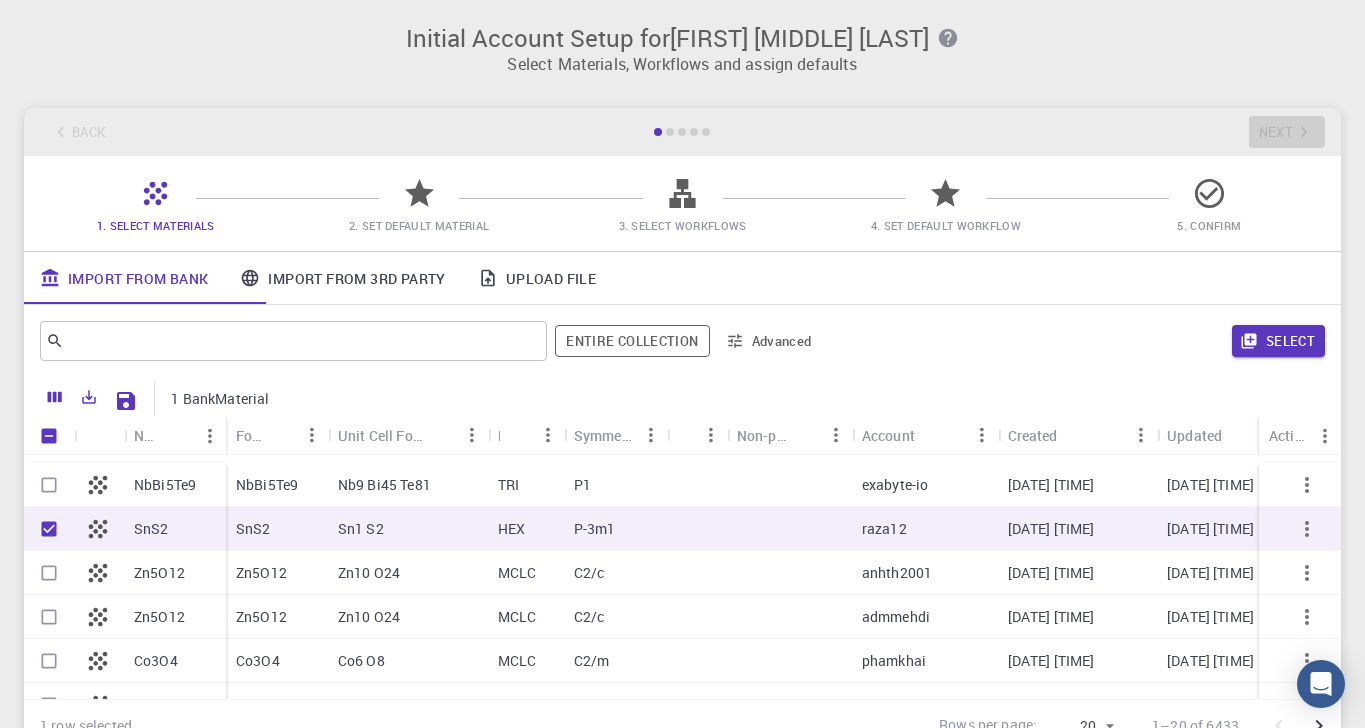 scroll, scrollTop: 636, scrollLeft: 0, axis: vertical 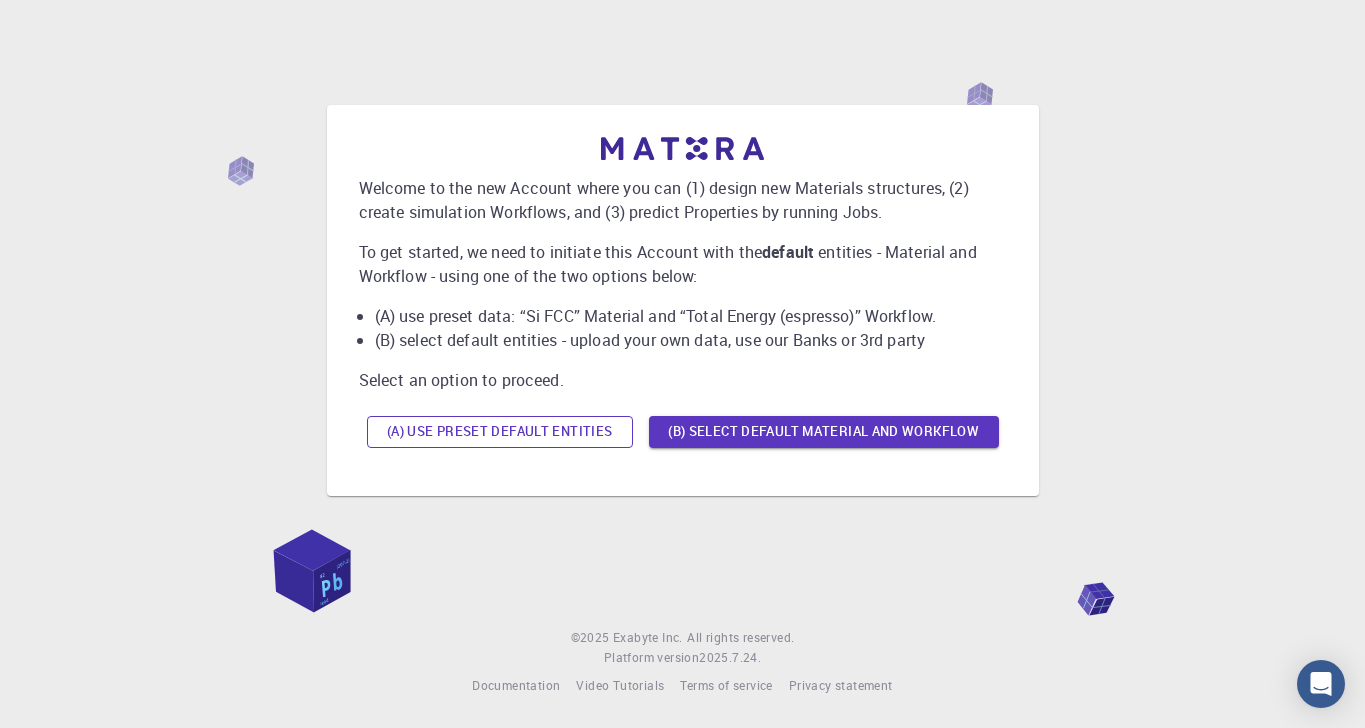 click on "(A) Use preset default entities" at bounding box center [500, 432] 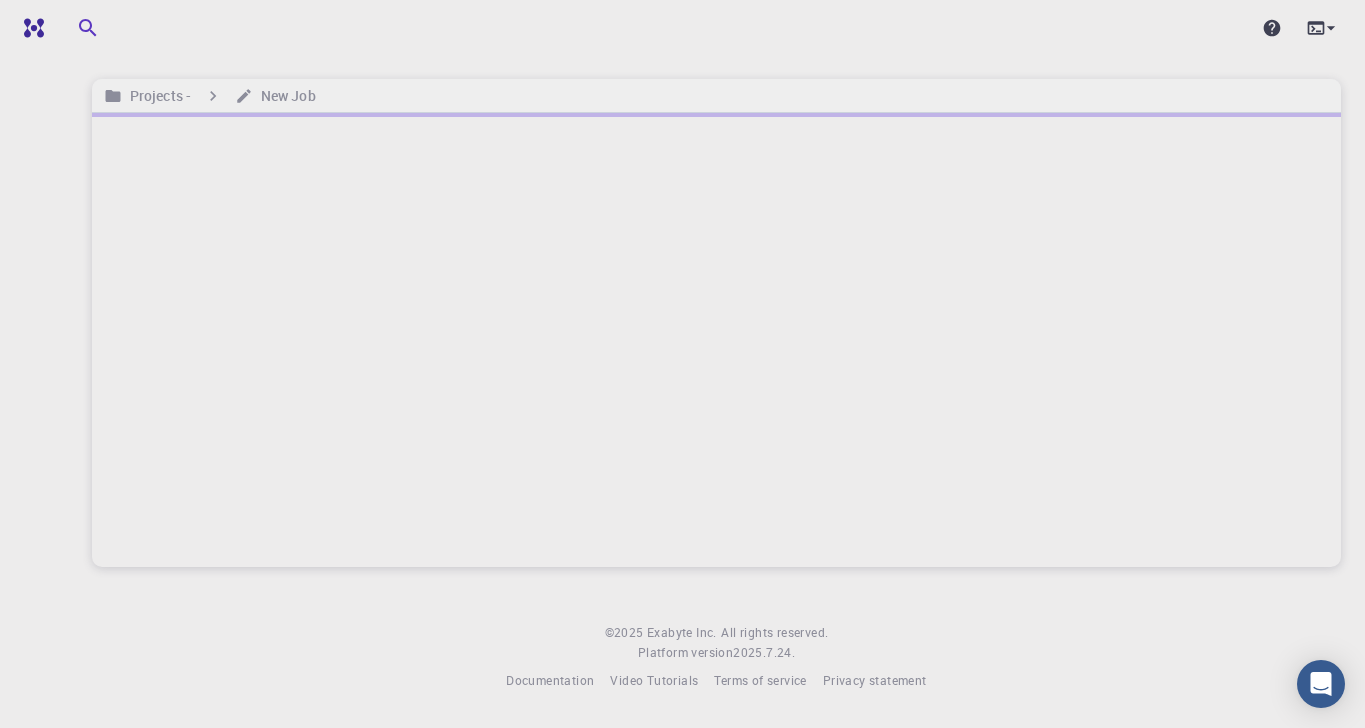 scroll, scrollTop: 0, scrollLeft: 0, axis: both 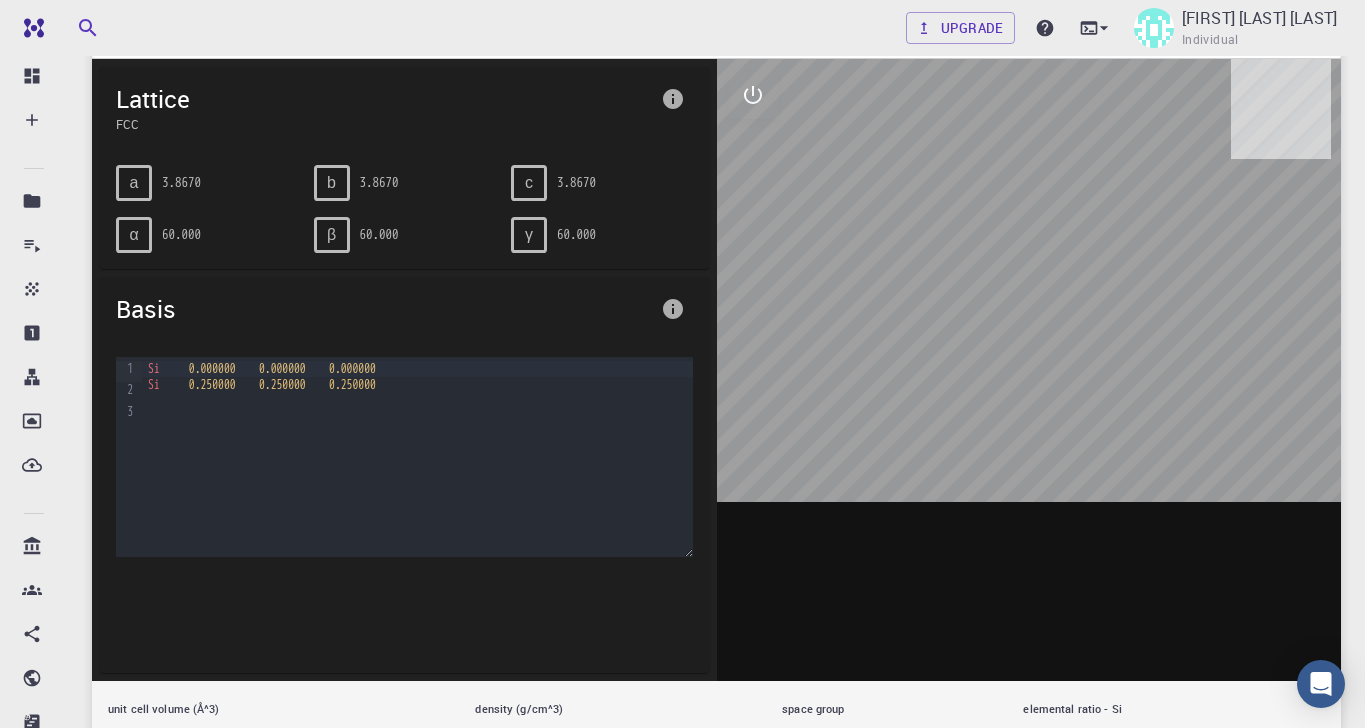 click at bounding box center (417, 402) 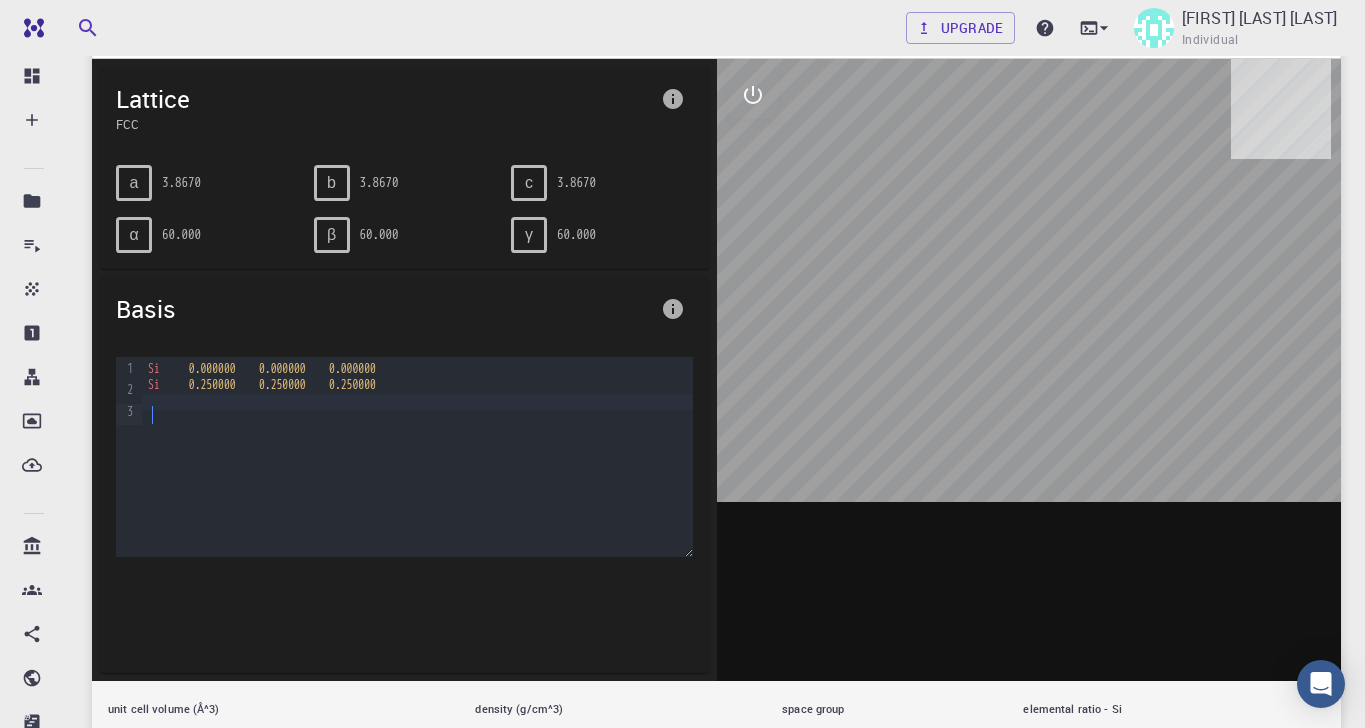 click on "0.250000" at bounding box center [282, 385] 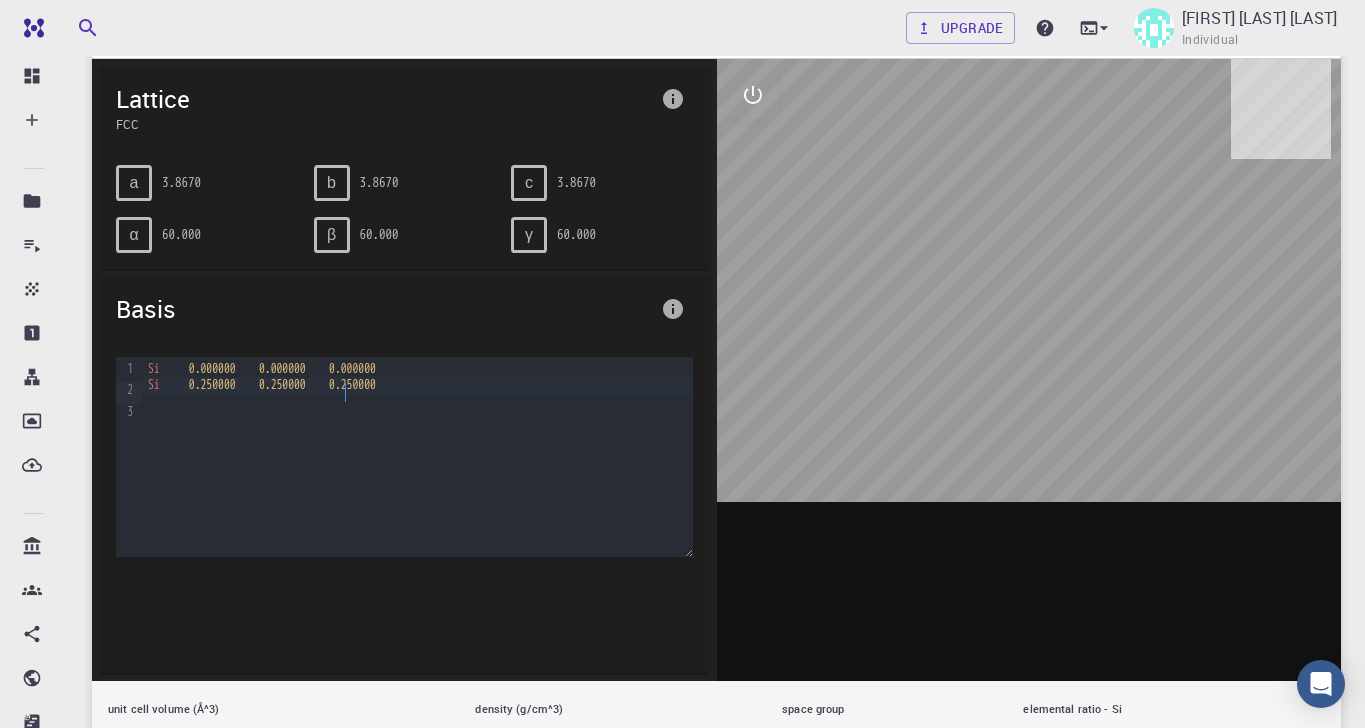 click on "Si       0.250000      0.250000      0.250000" at bounding box center [417, 385] 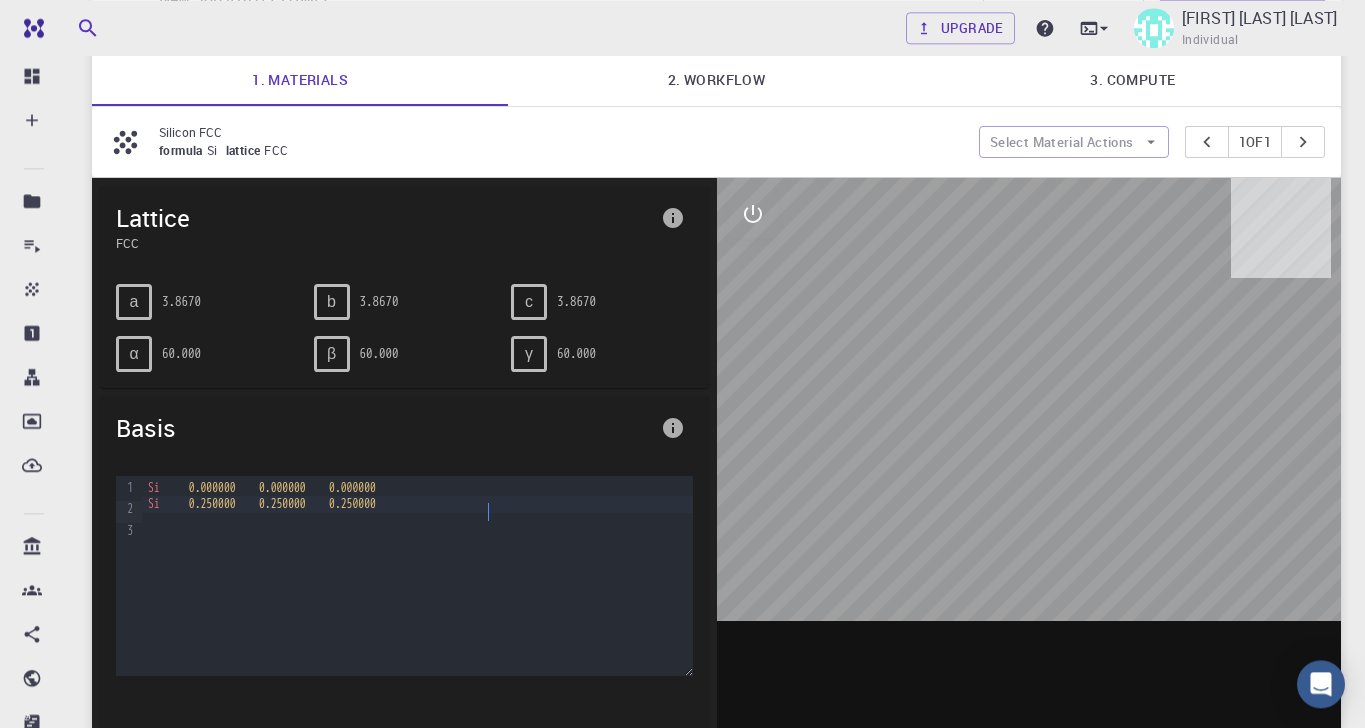 scroll, scrollTop: 0, scrollLeft: 0, axis: both 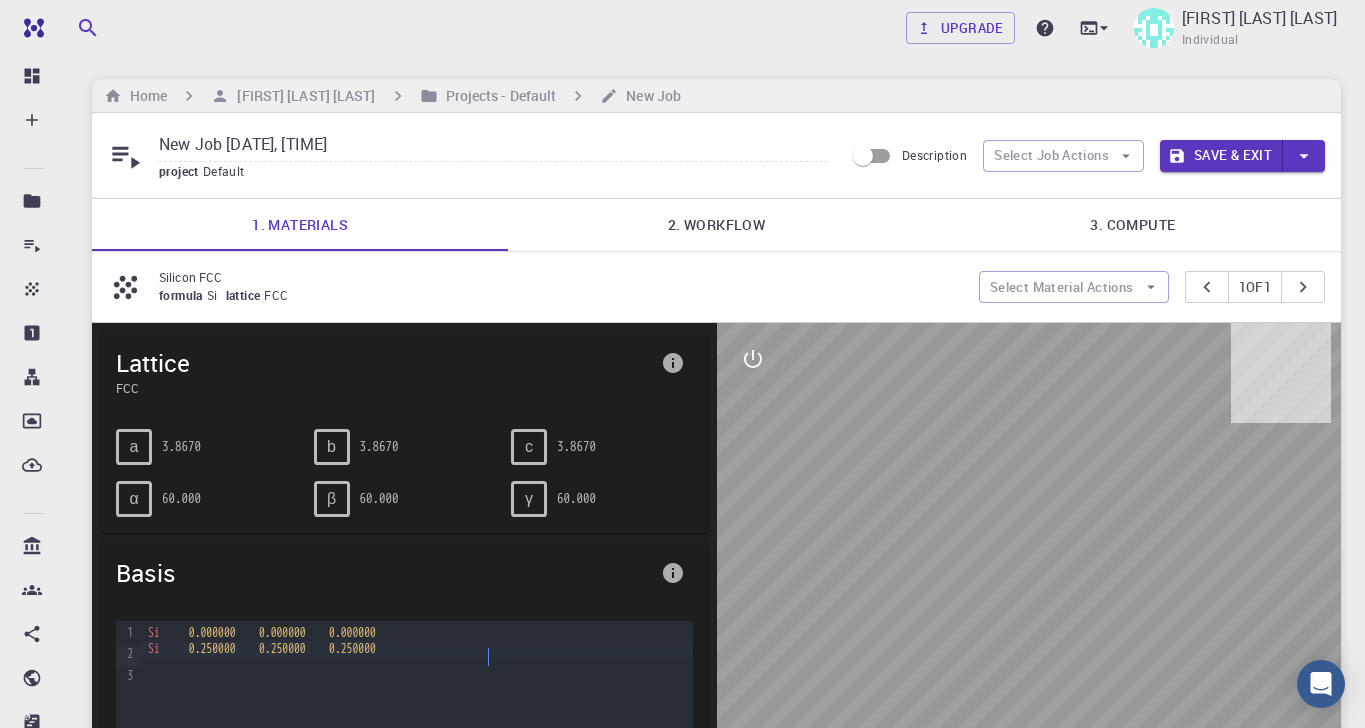 click on "formula" at bounding box center [183, 295] 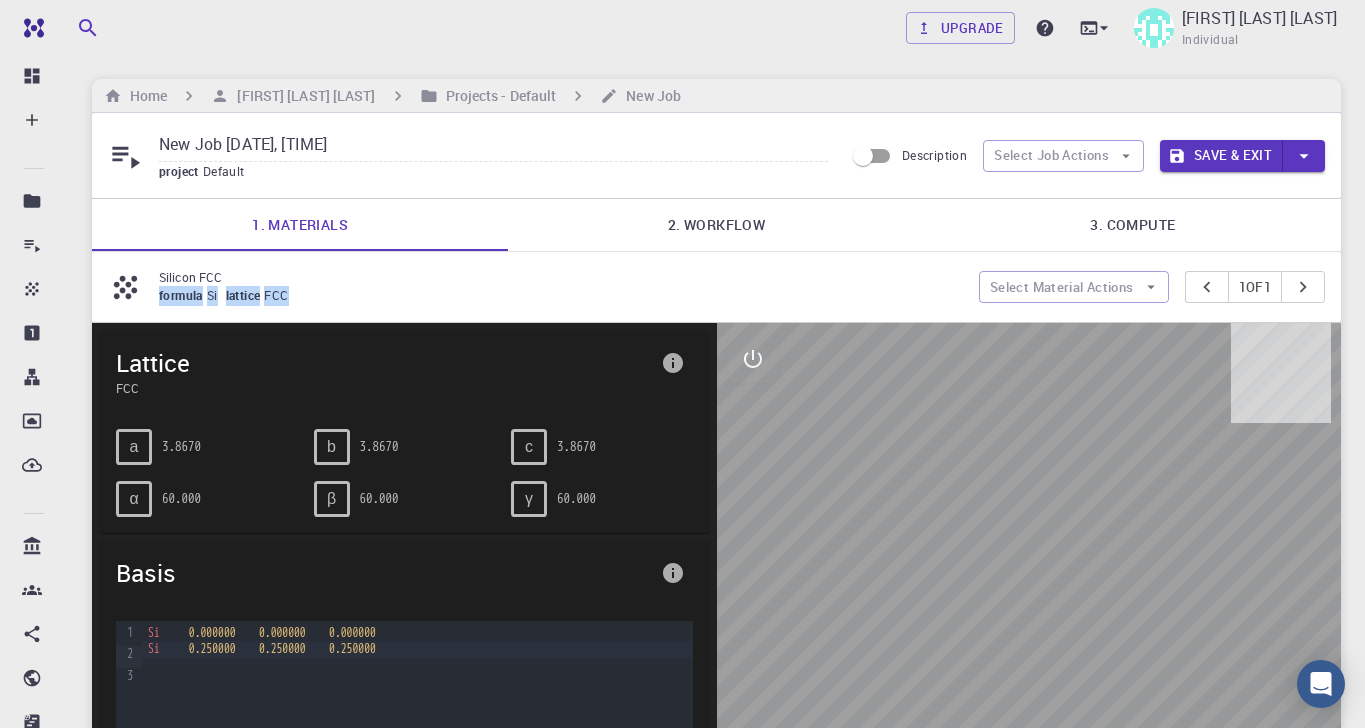 drag, startPoint x: 219, startPoint y: 309, endPoint x: 248, endPoint y: 312, distance: 29.15476 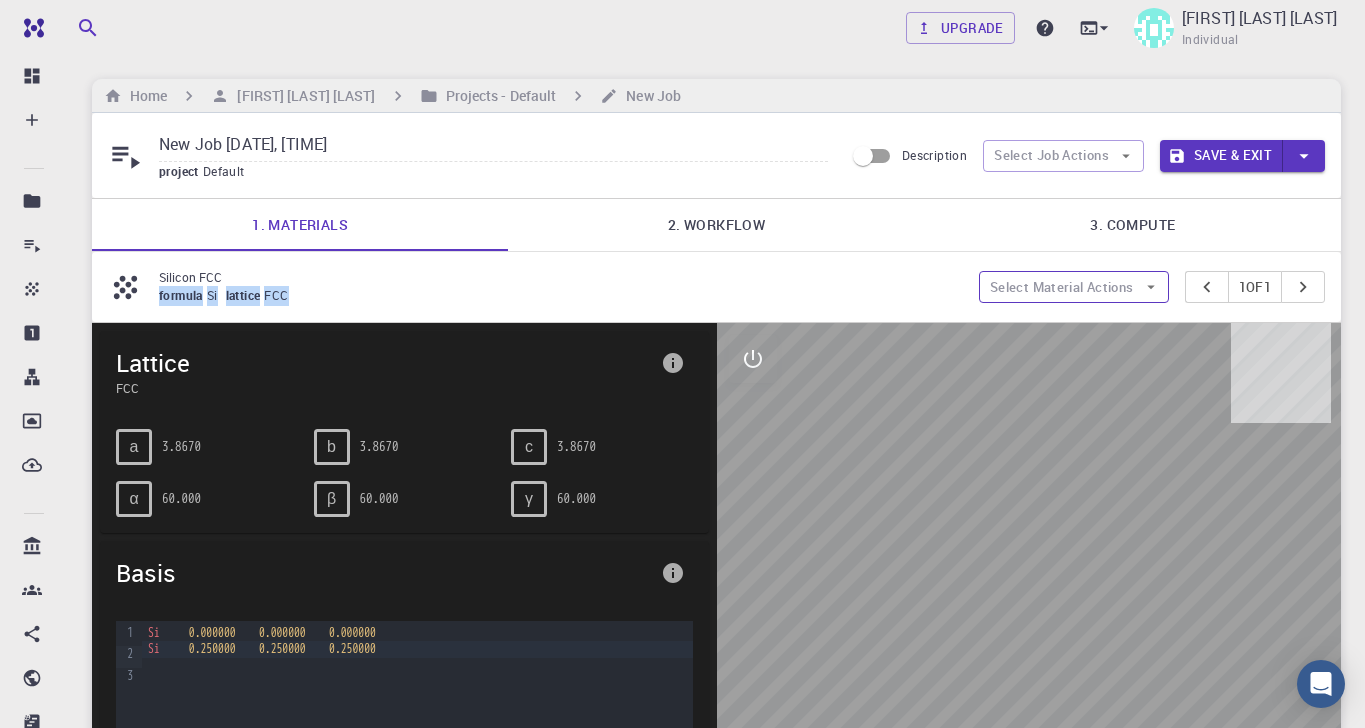 click 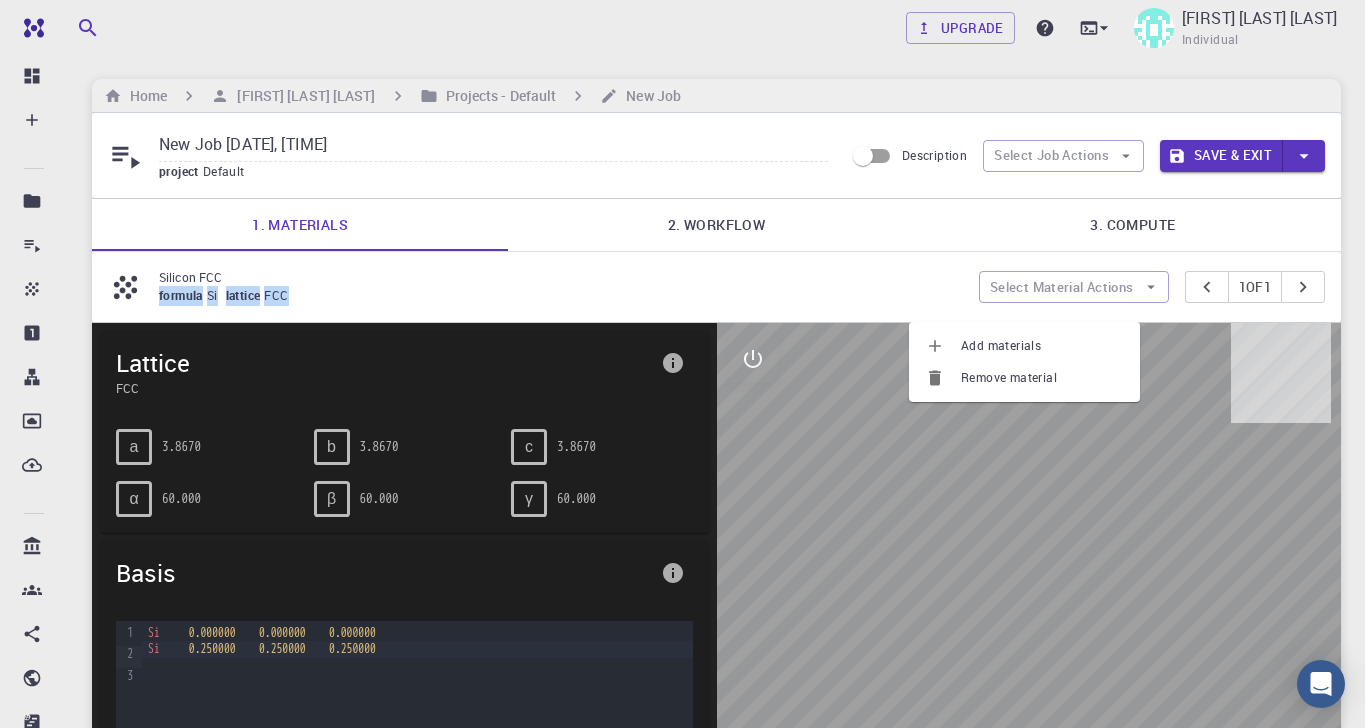 click on "Remove material" at bounding box center [1042, 378] 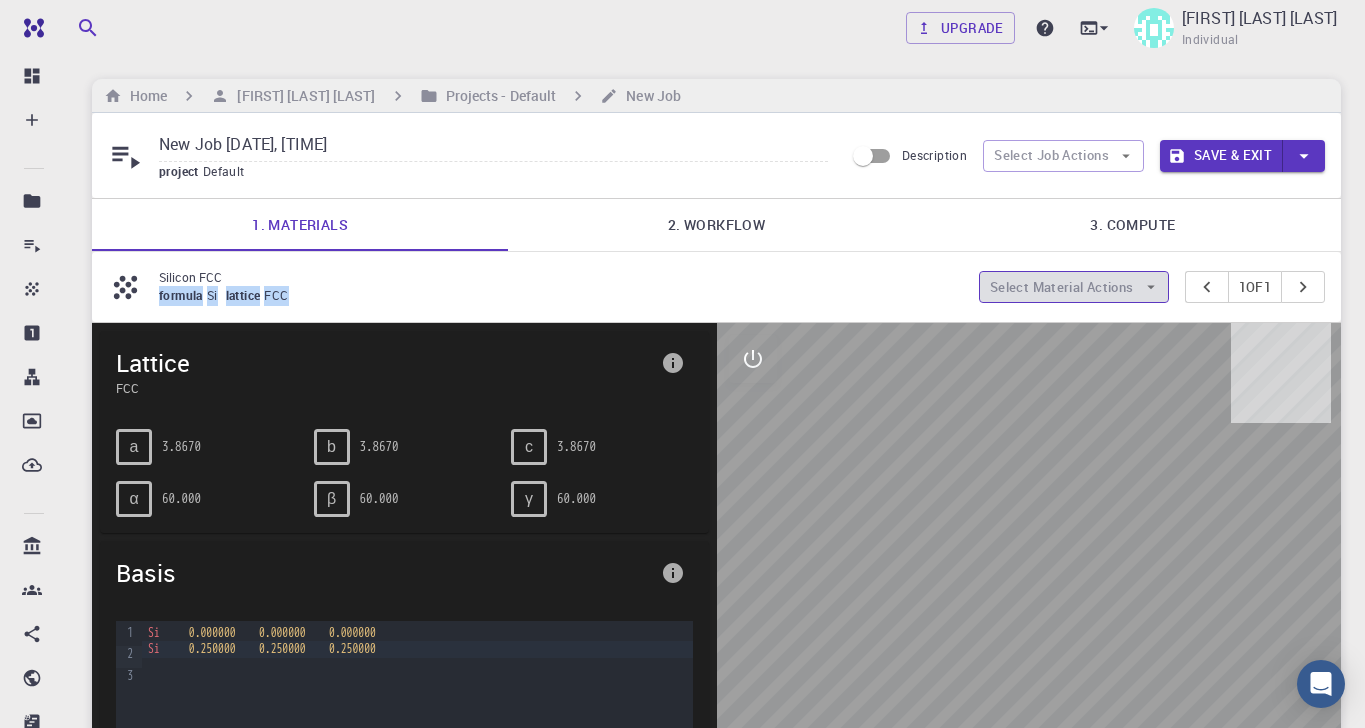 click on "Select Material Actions" at bounding box center (1074, 287) 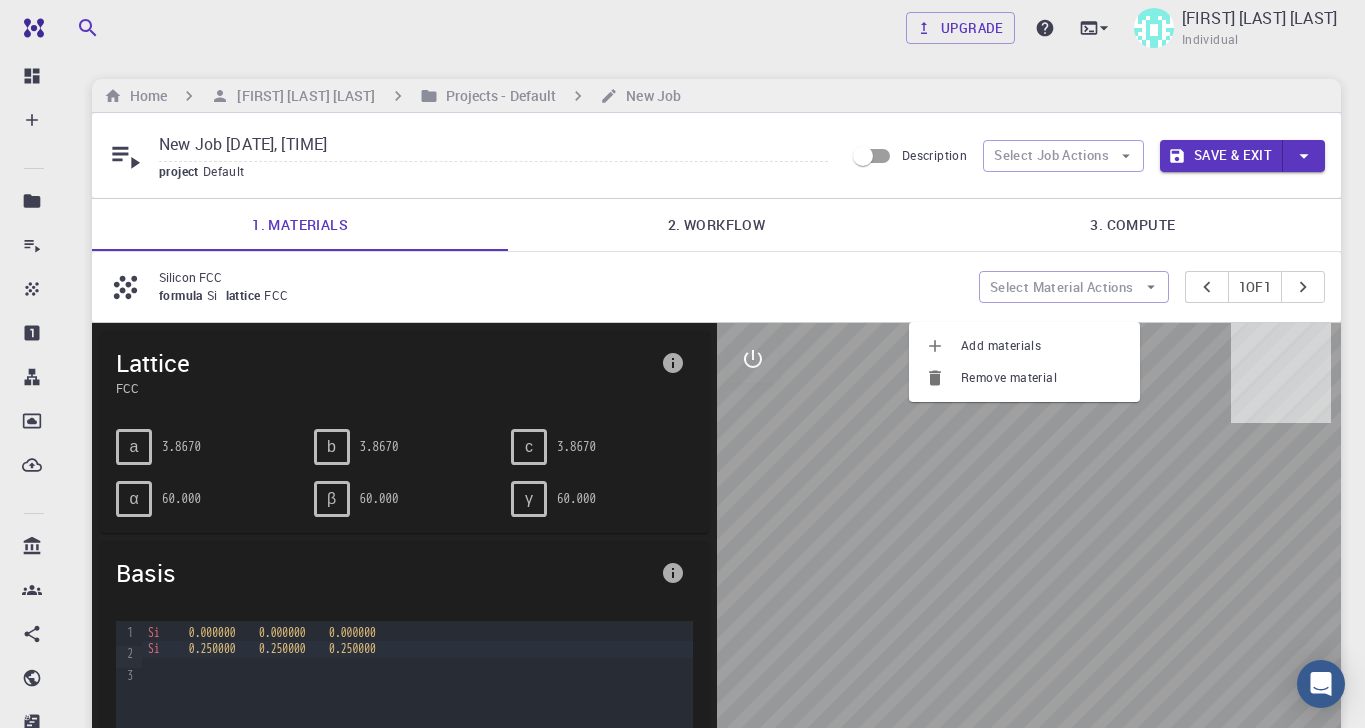 click on "Silicon FCC" at bounding box center [561, 277] 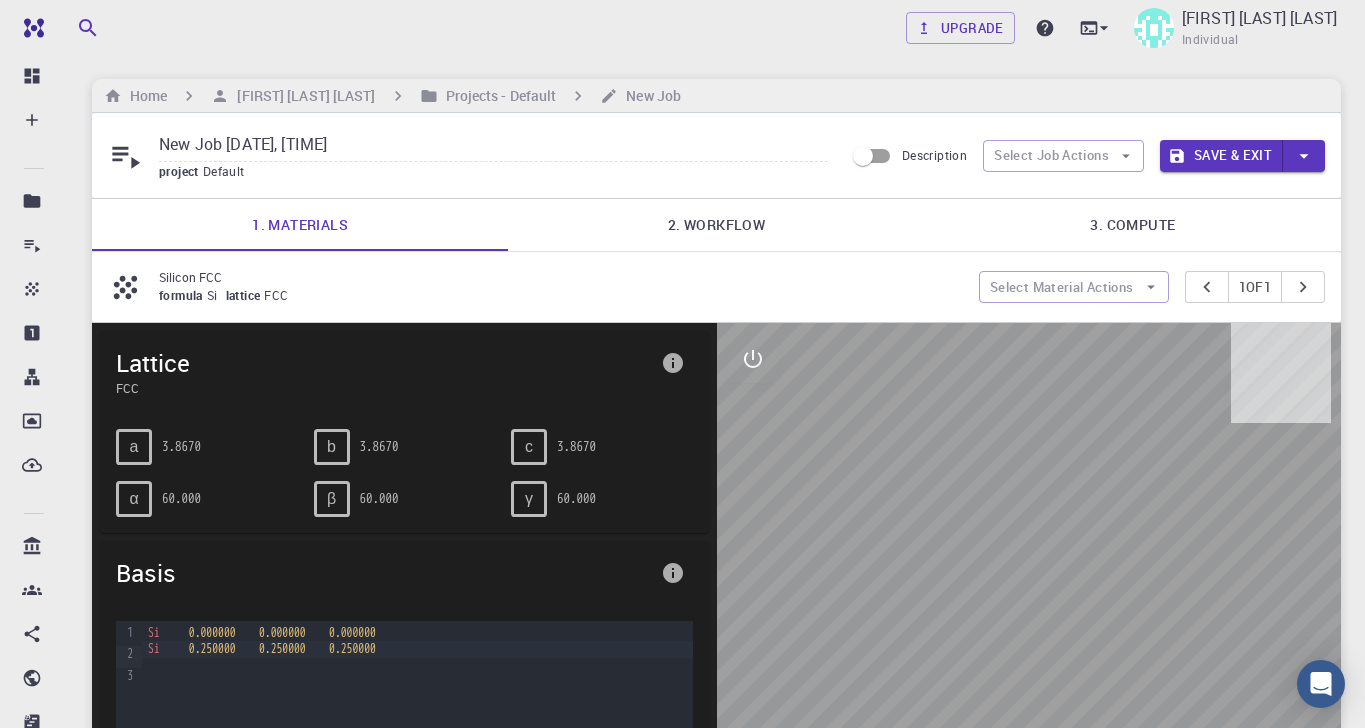 click on "Si" at bounding box center [216, 295] 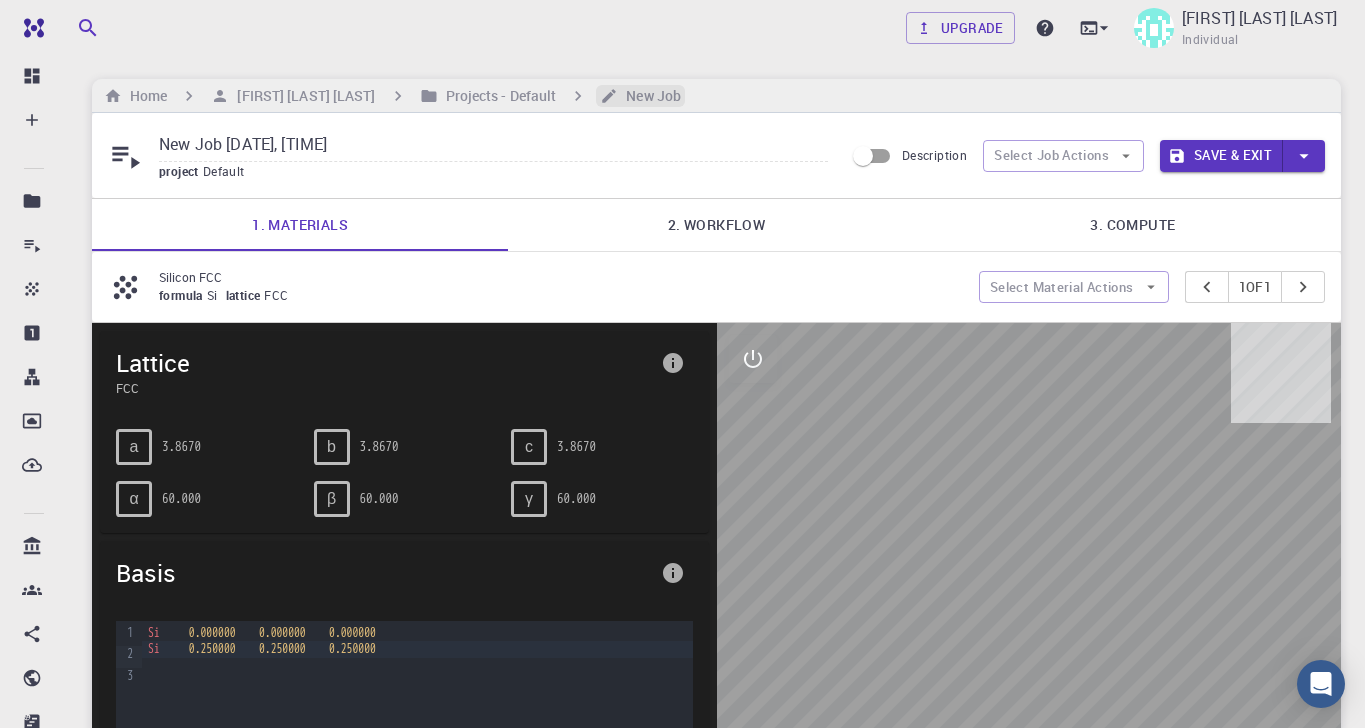 click on "New Job" at bounding box center [649, 96] 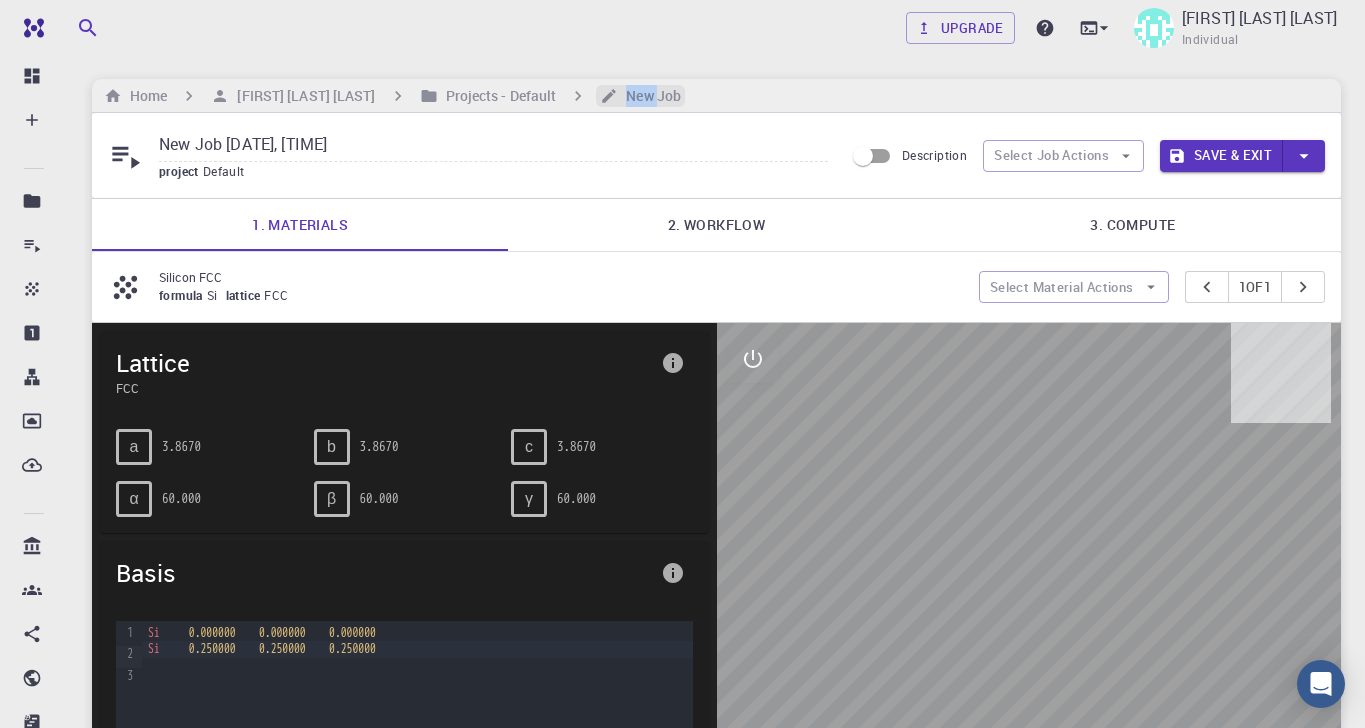 click on "New Job" at bounding box center (649, 96) 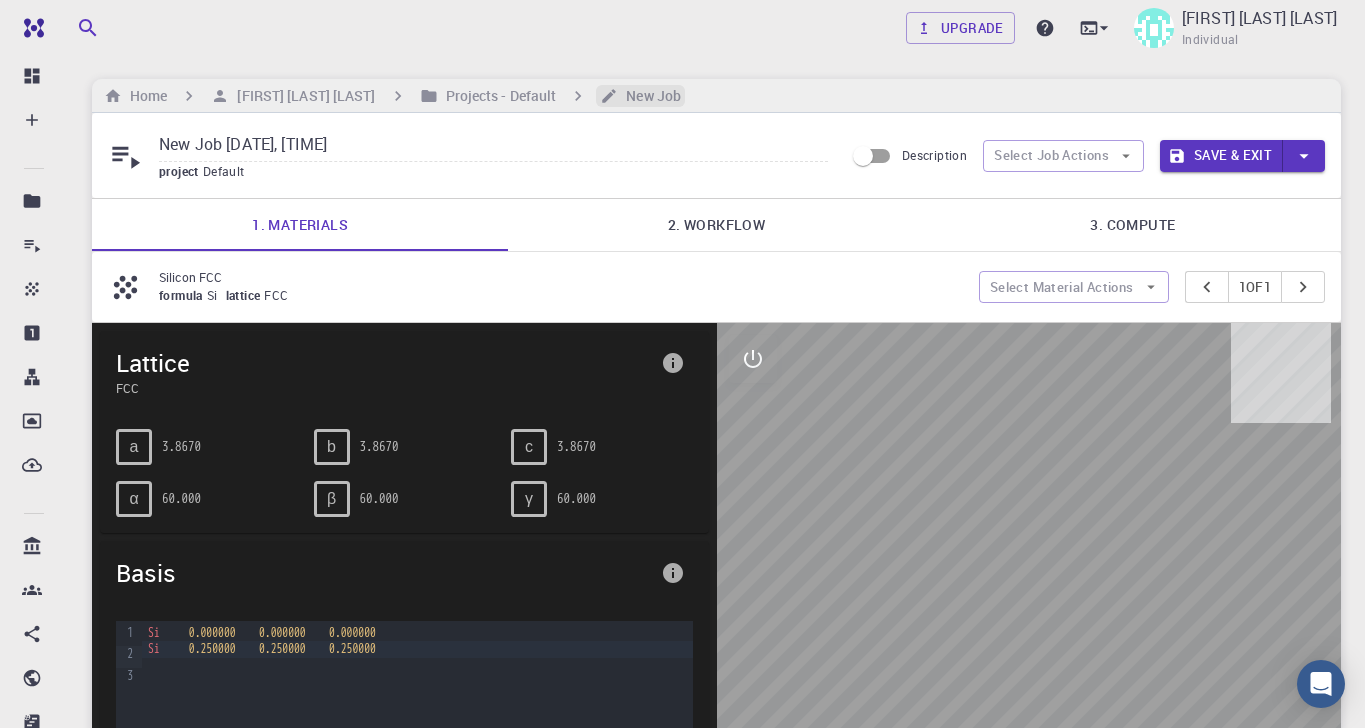 click on "New Job" at bounding box center [649, 96] 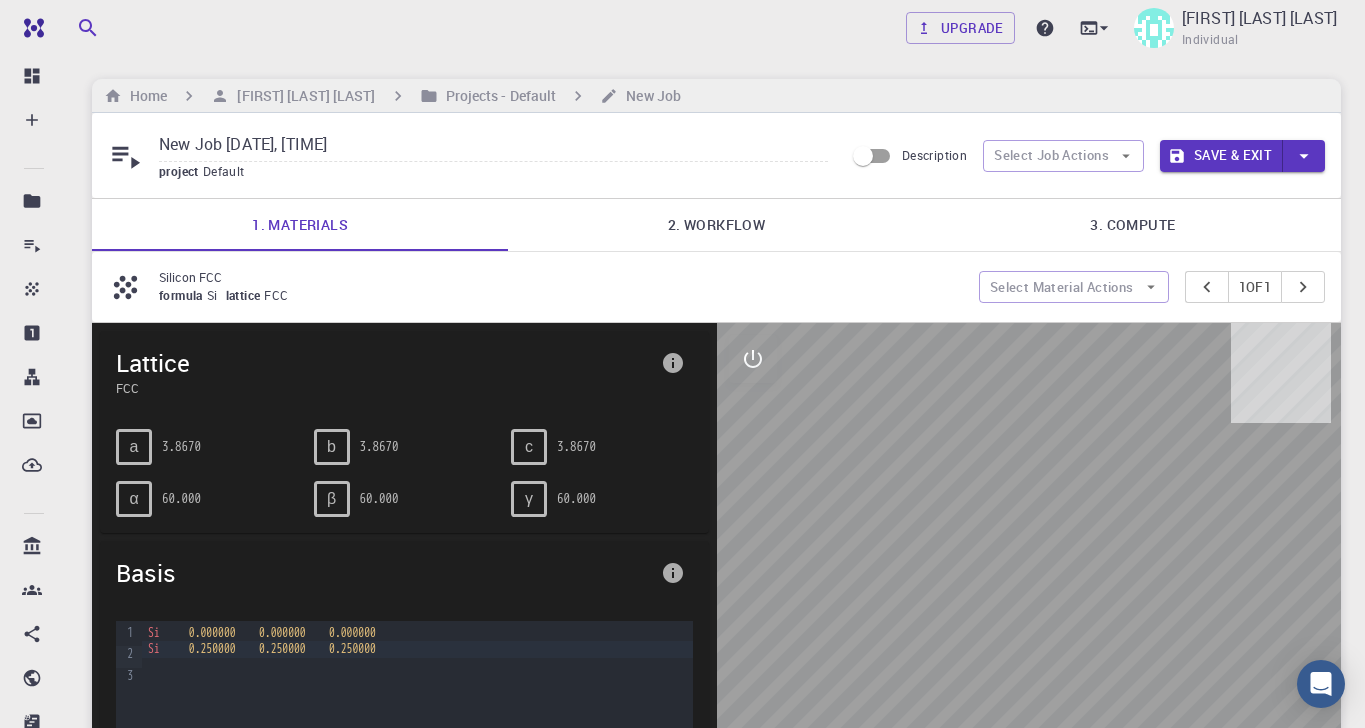 click on "2. Workflow" at bounding box center (716, 225) 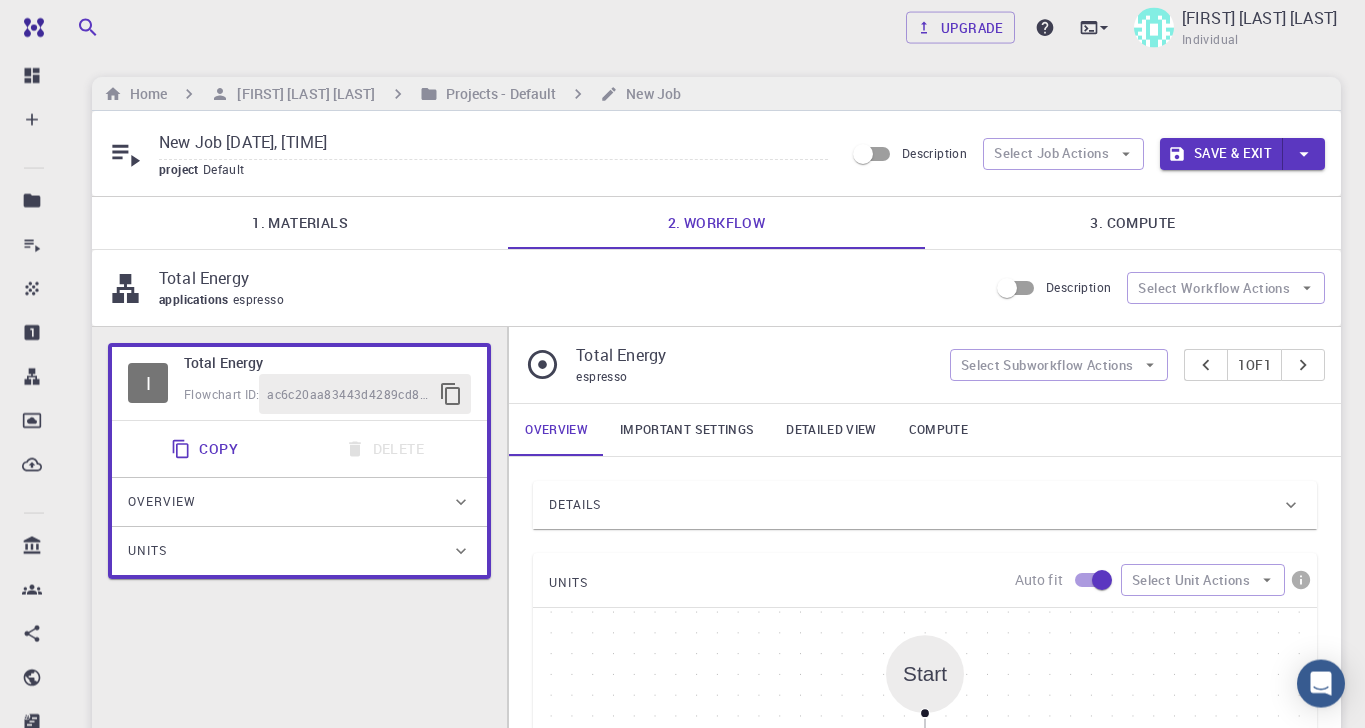 scroll, scrollTop: 0, scrollLeft: 0, axis: both 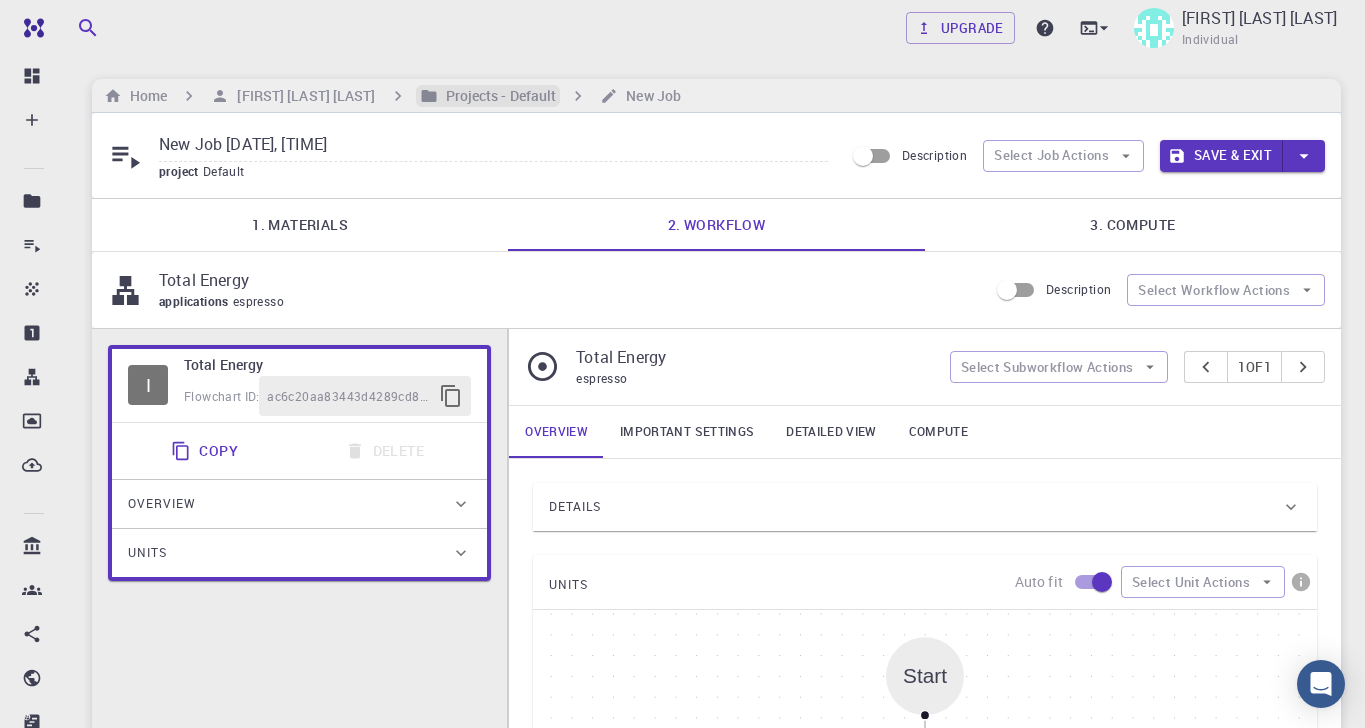 click on "Projects - Default" at bounding box center (497, 96) 